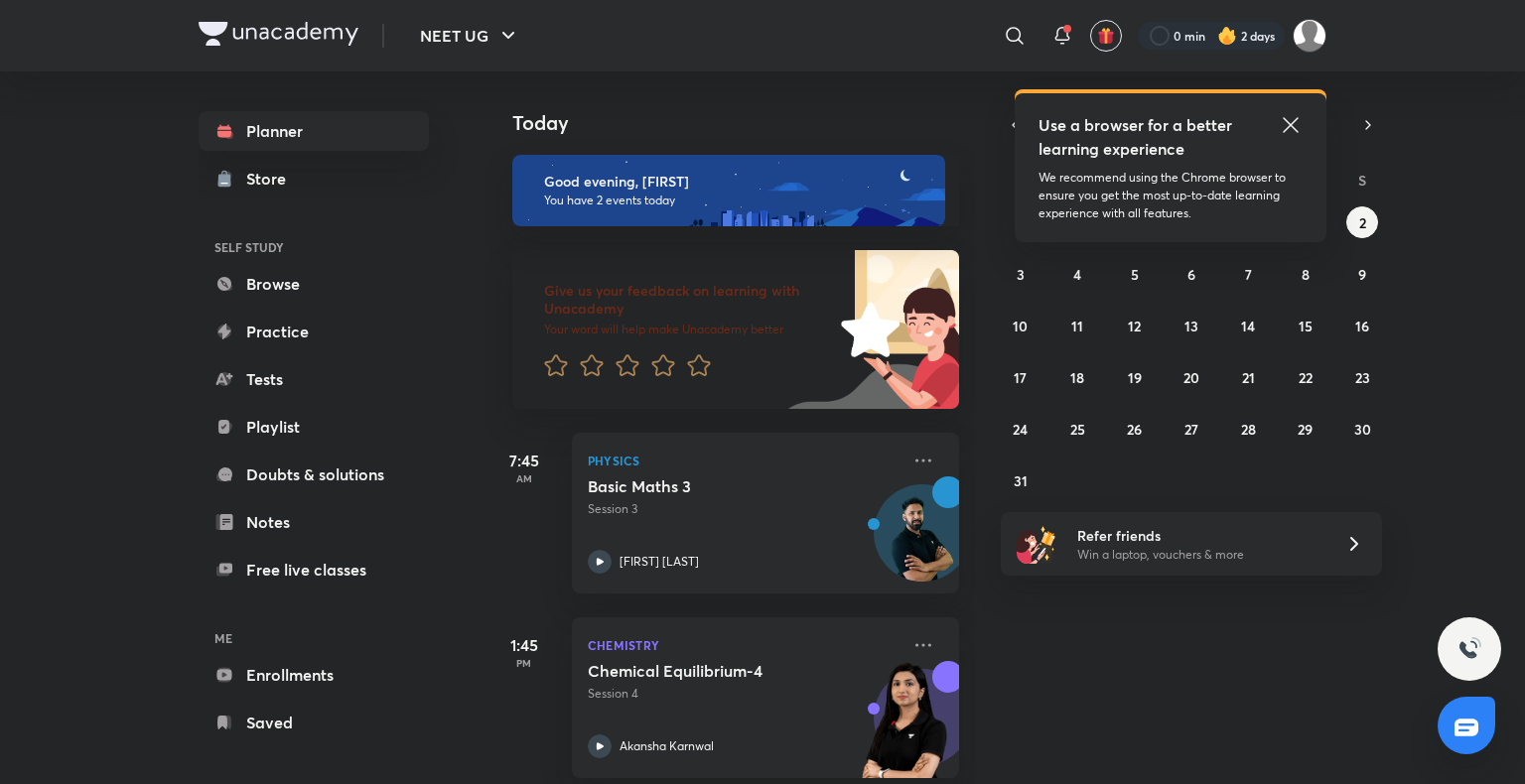 scroll, scrollTop: 0, scrollLeft: 0, axis: both 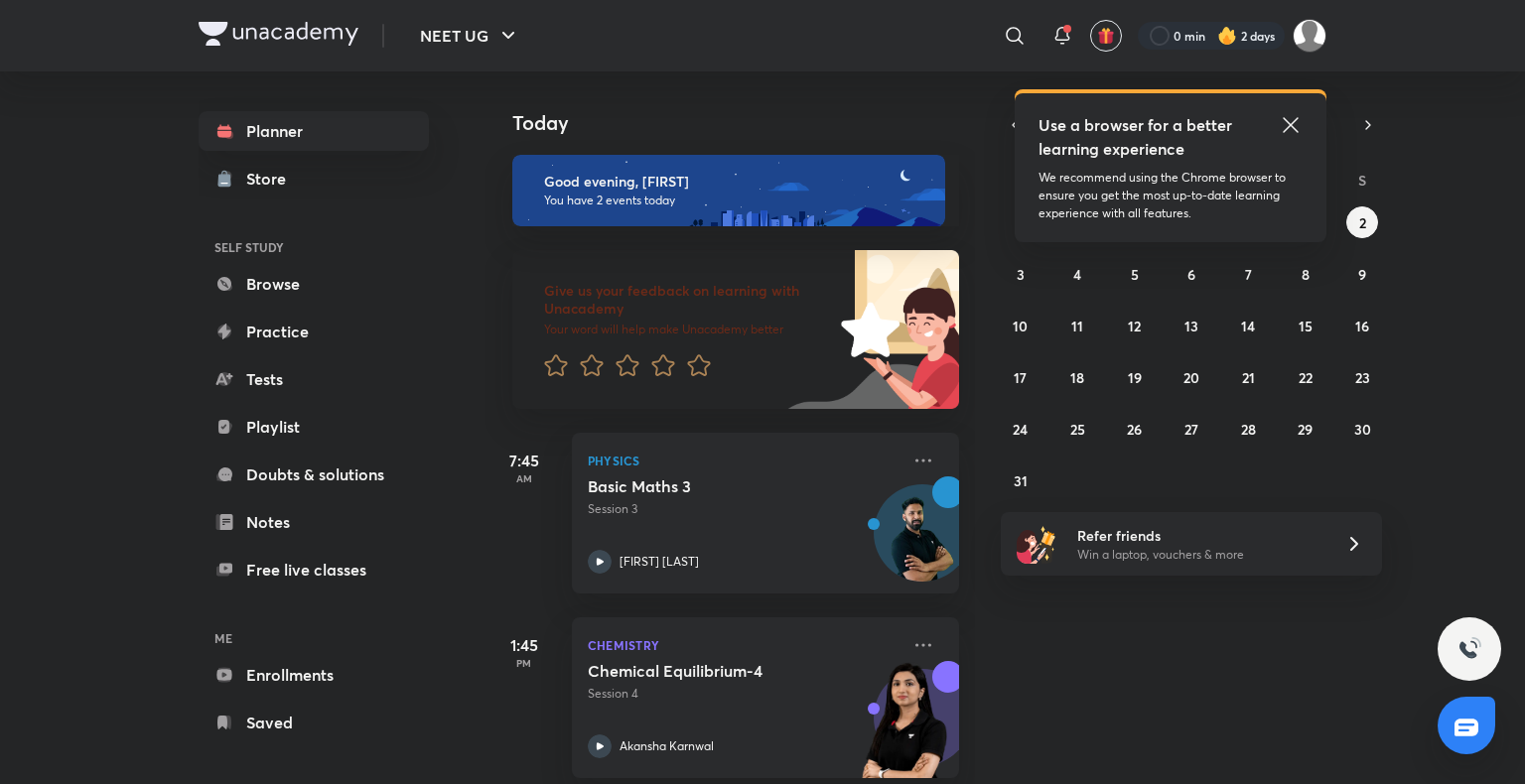 click 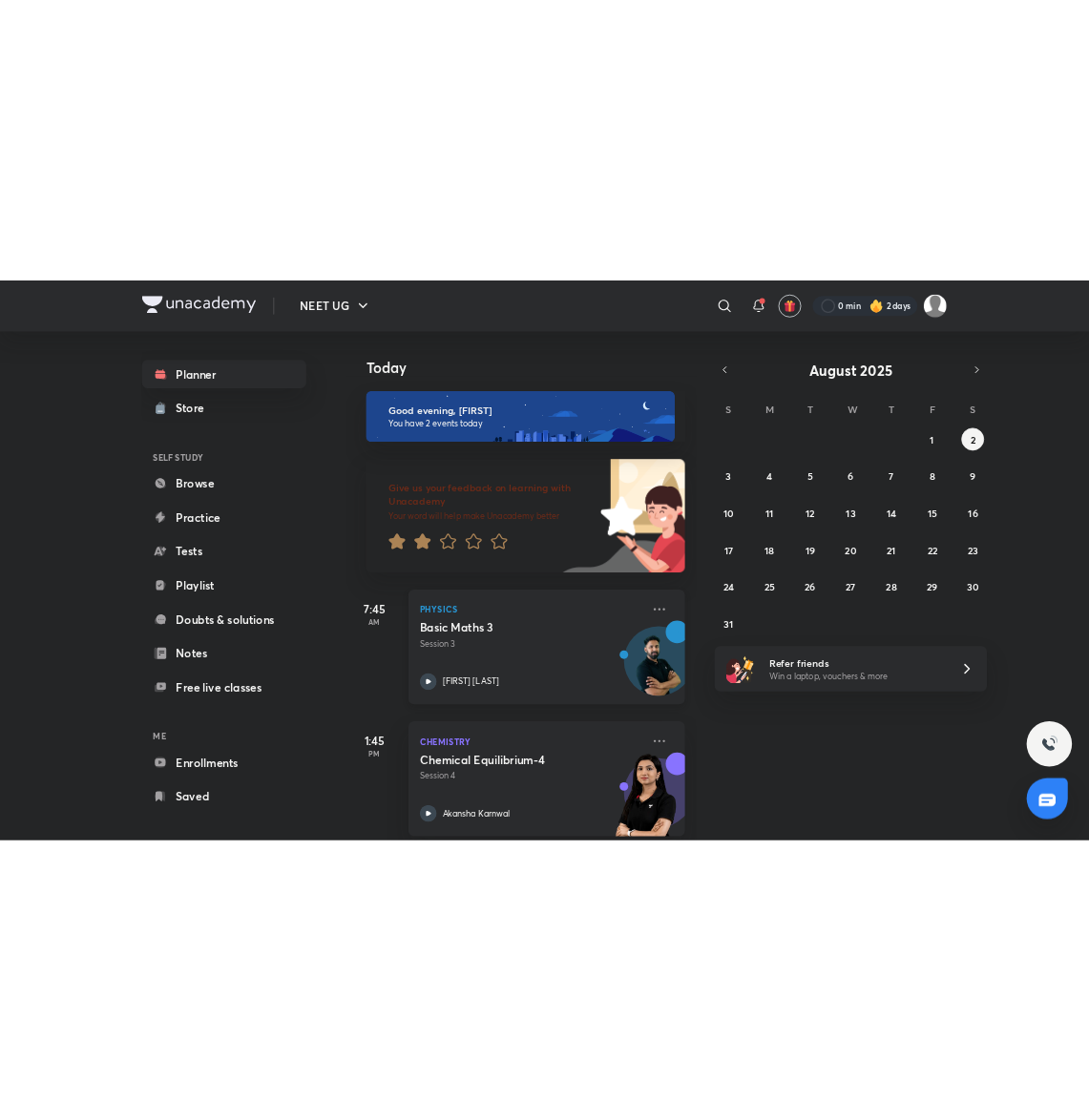 scroll, scrollTop: 23, scrollLeft: 0, axis: vertical 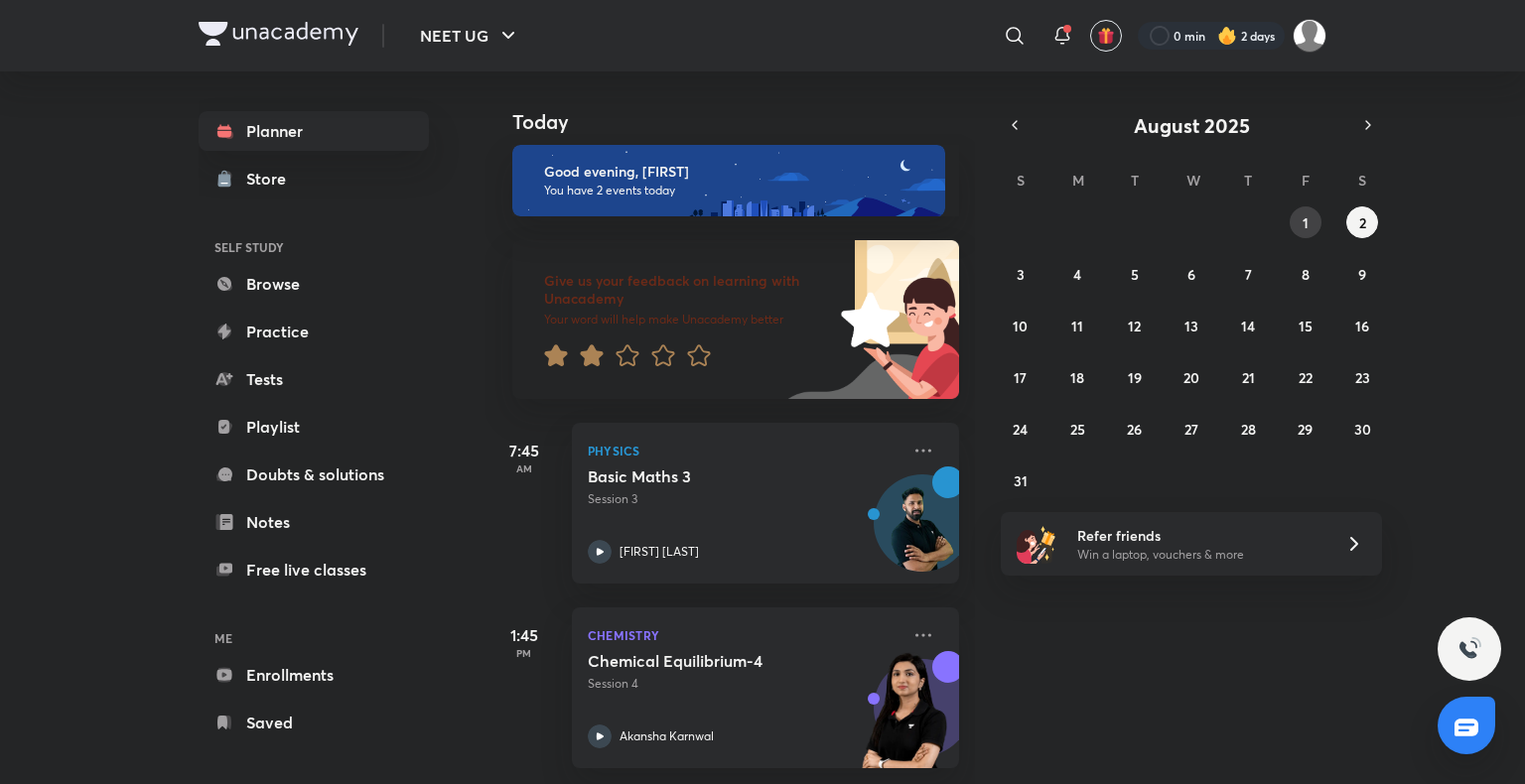 click on "1" at bounding box center [1306, 222] 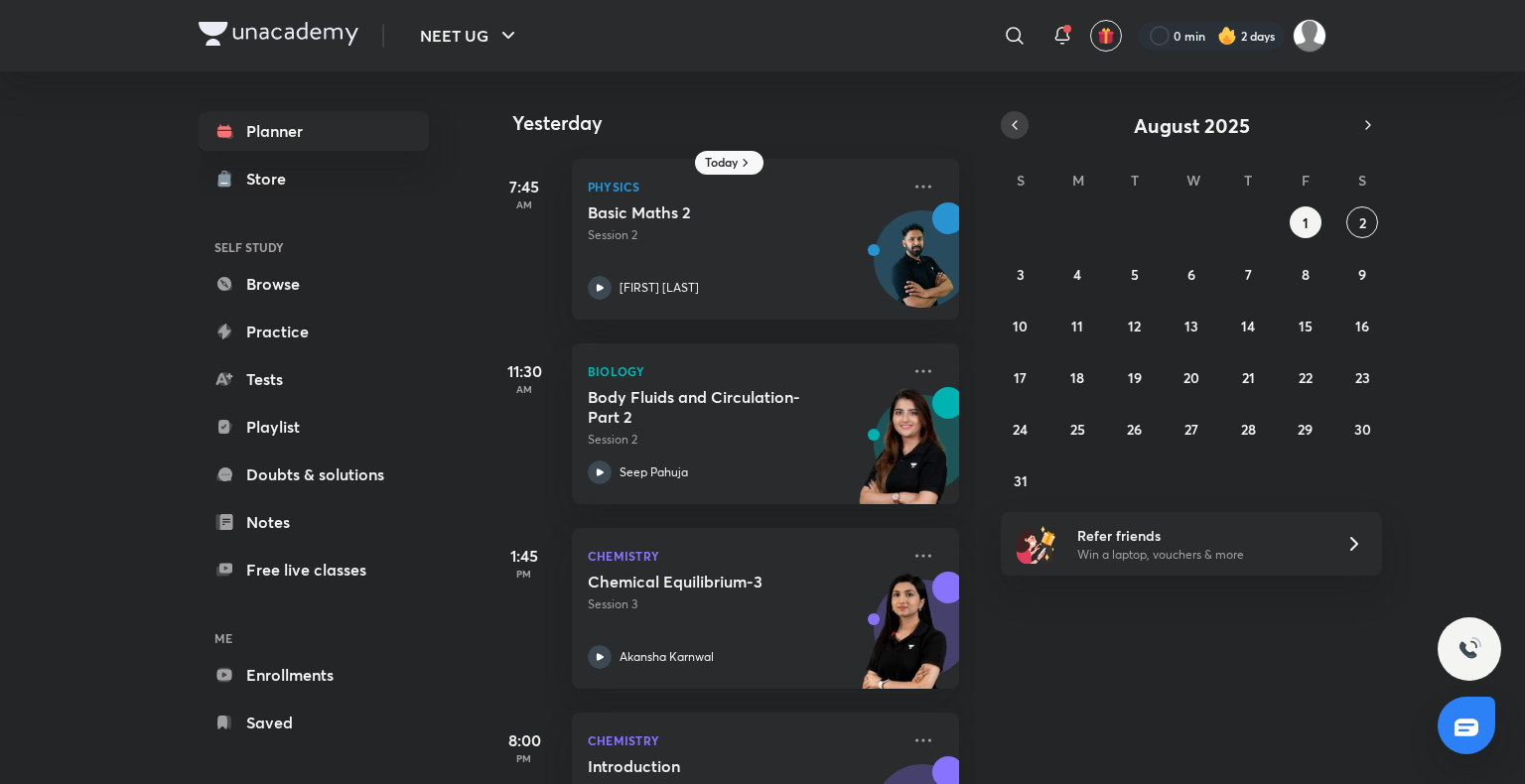 click at bounding box center (1015, 125) 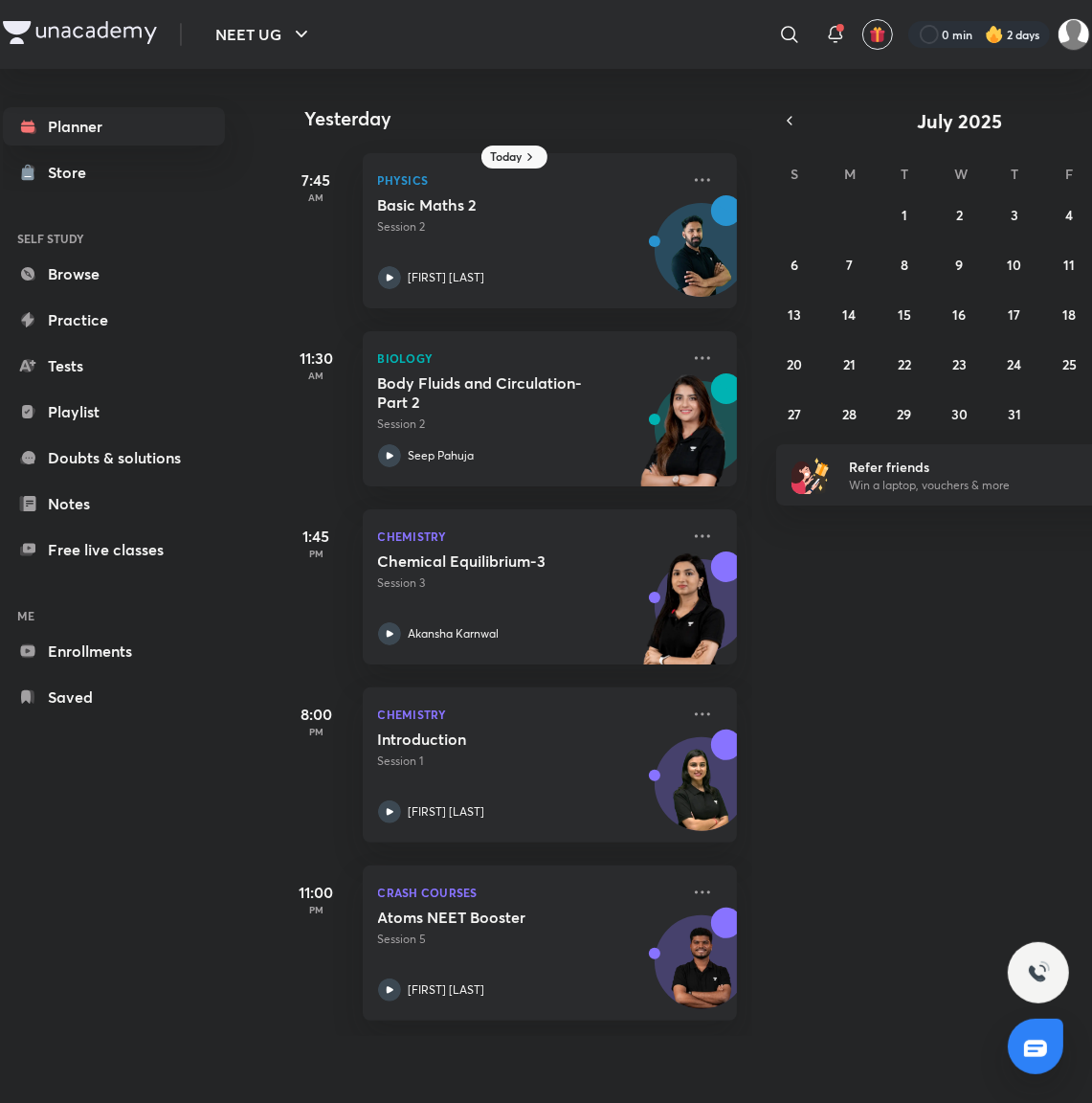 drag, startPoint x: 523, startPoint y: 3, endPoint x: 826, endPoint y: 676, distance: 738.0637 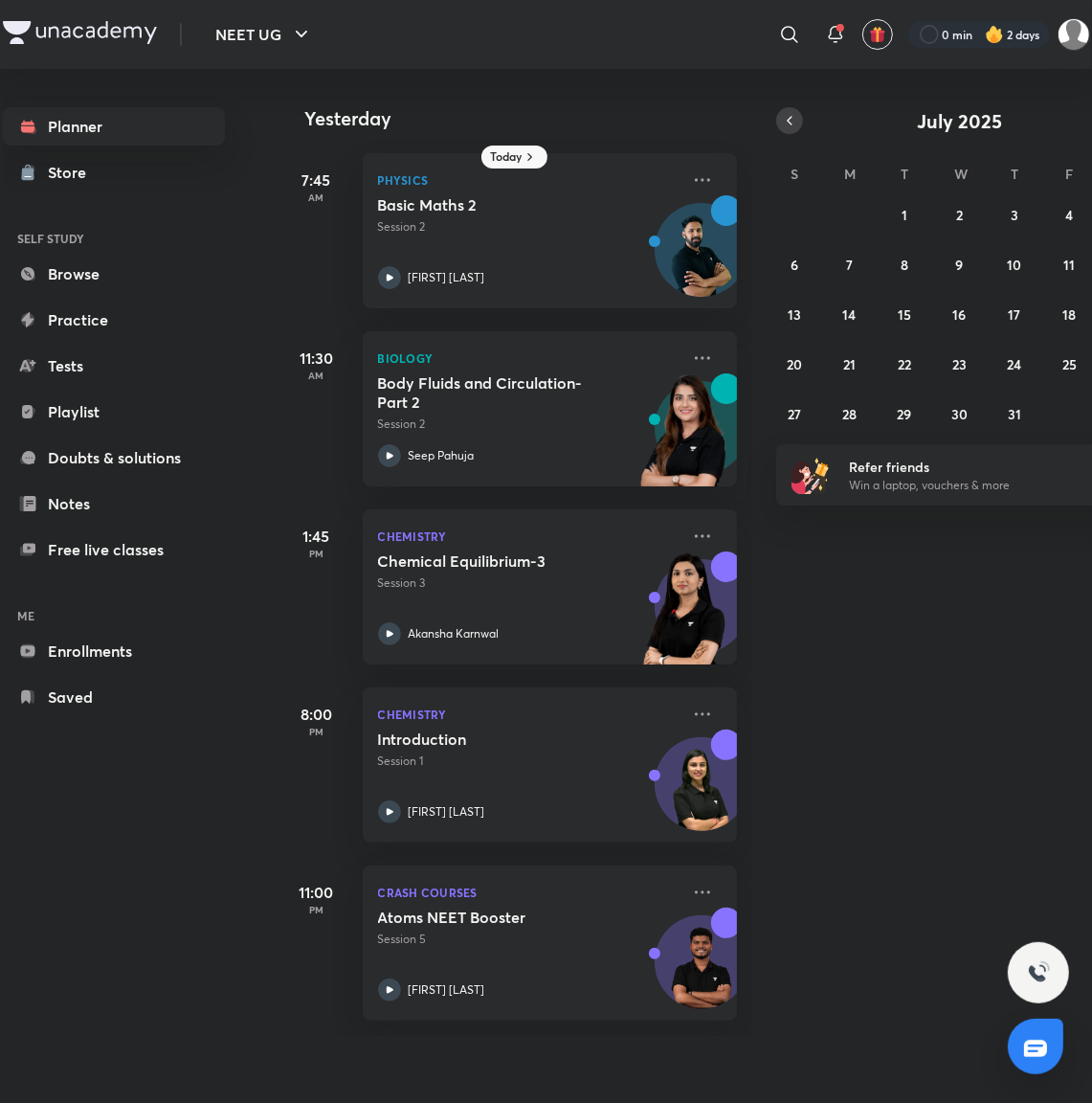 click at bounding box center (790, 121) 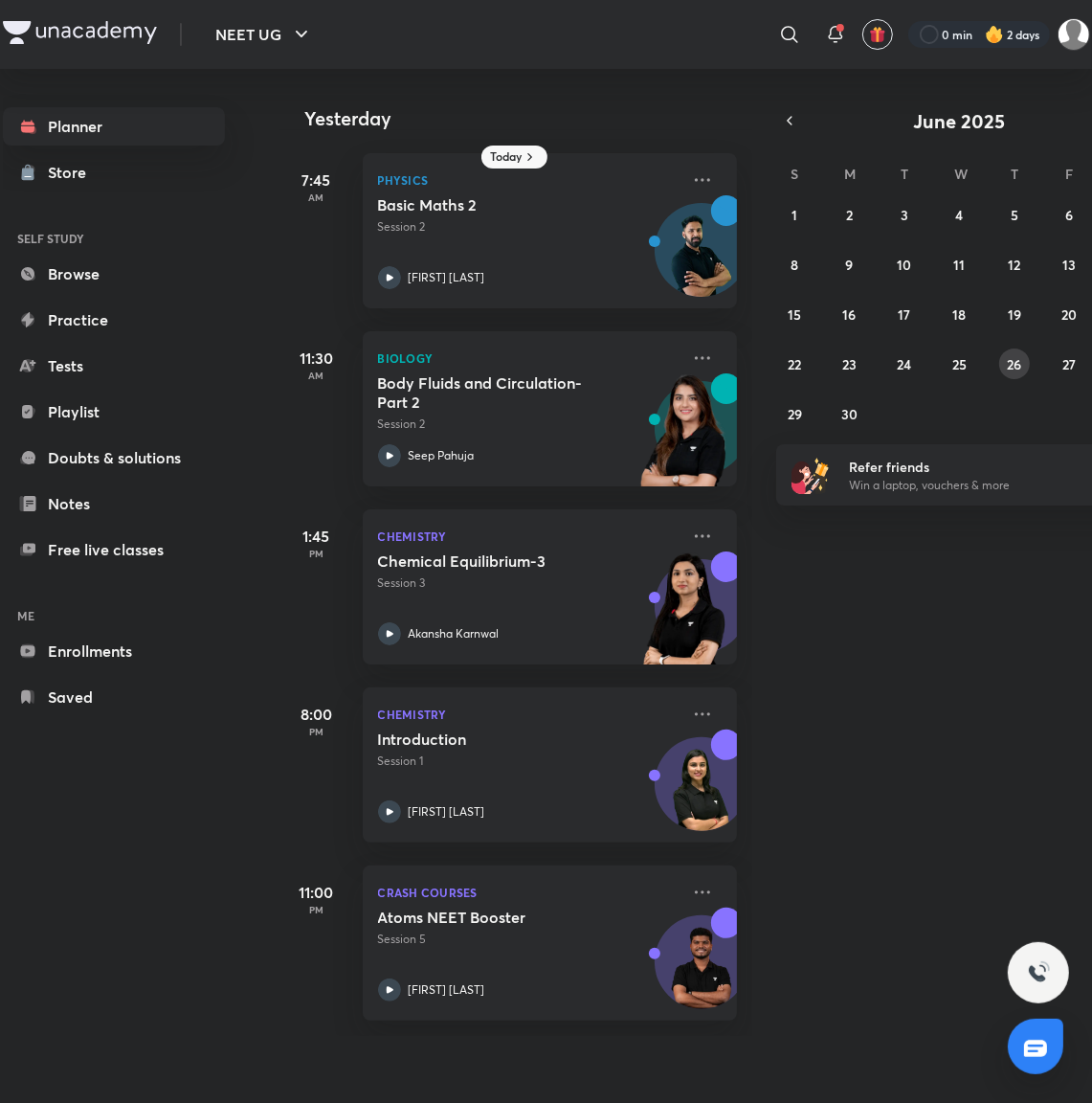 click on "26" at bounding box center [1014, 364] 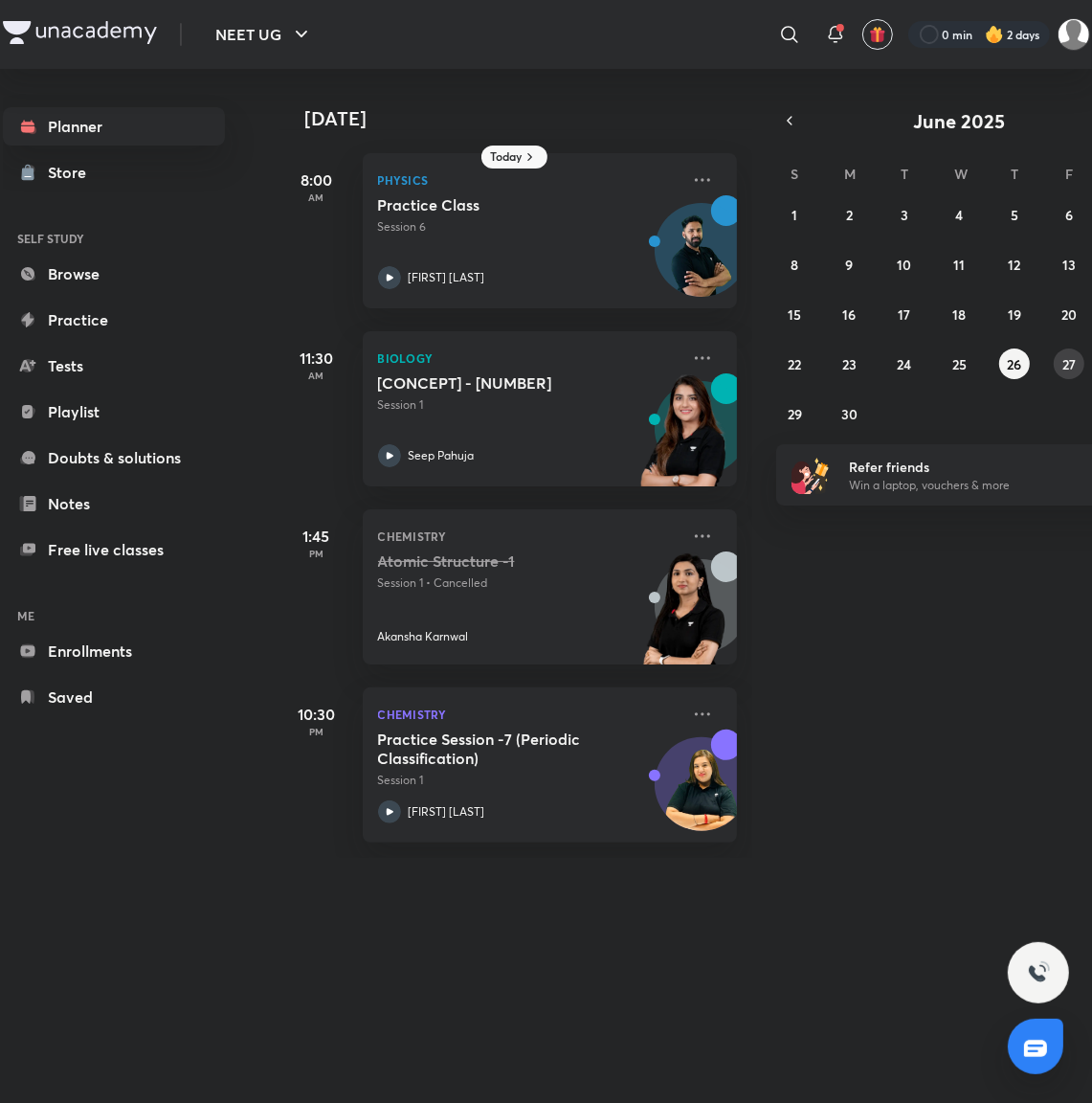 click on "27" at bounding box center (1069, 364) 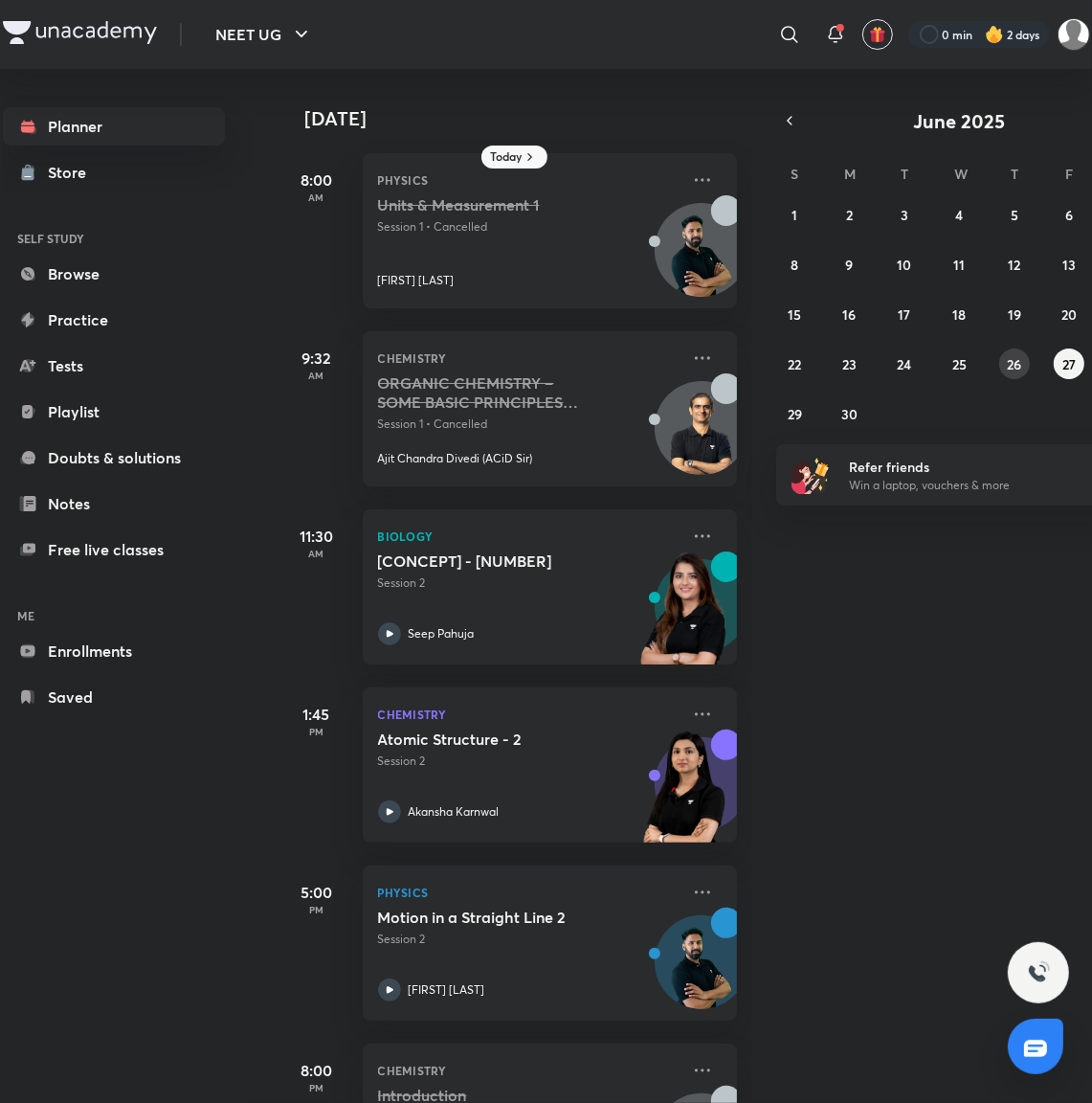 click on "26" at bounding box center [1014, 364] 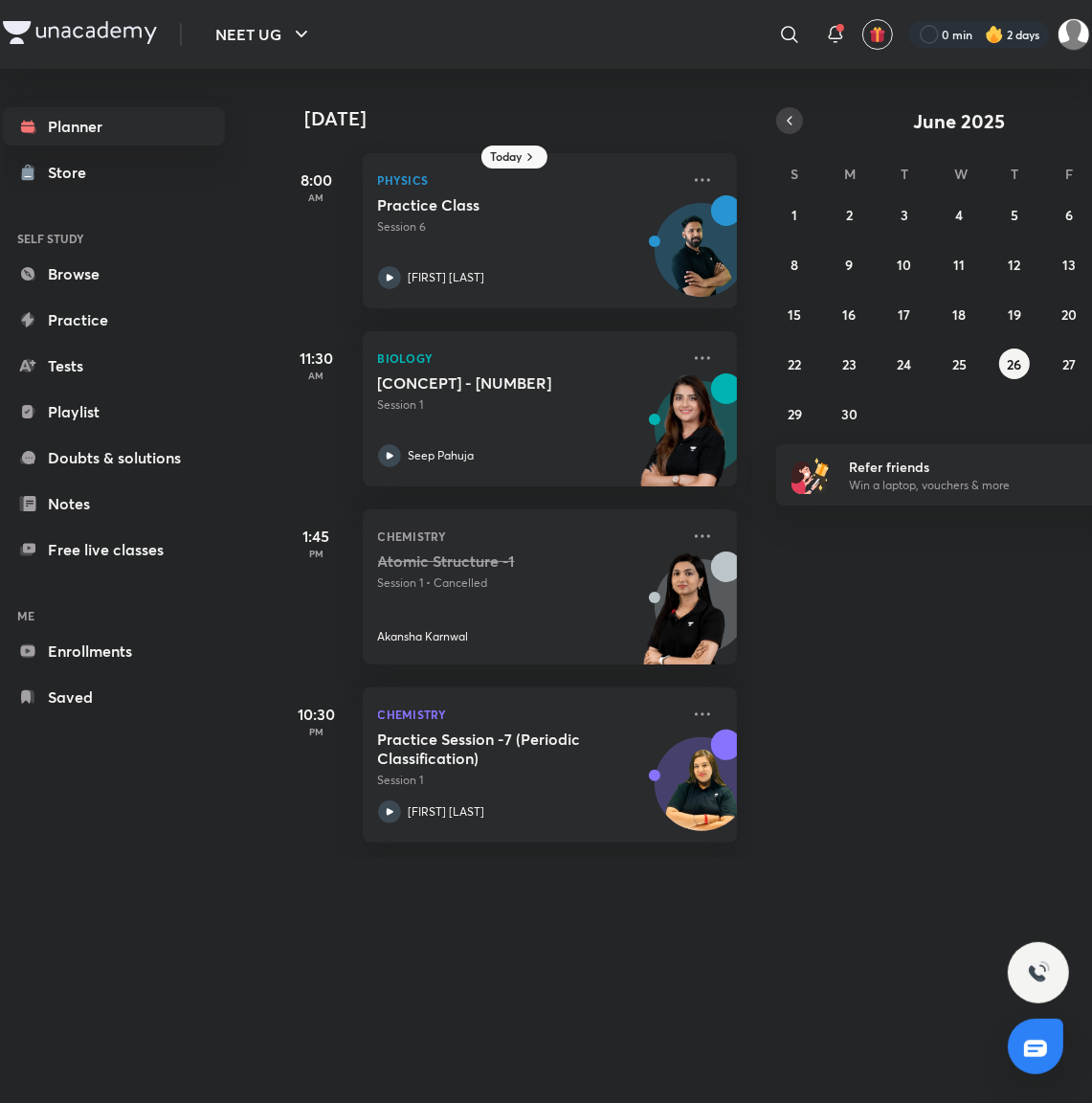 click 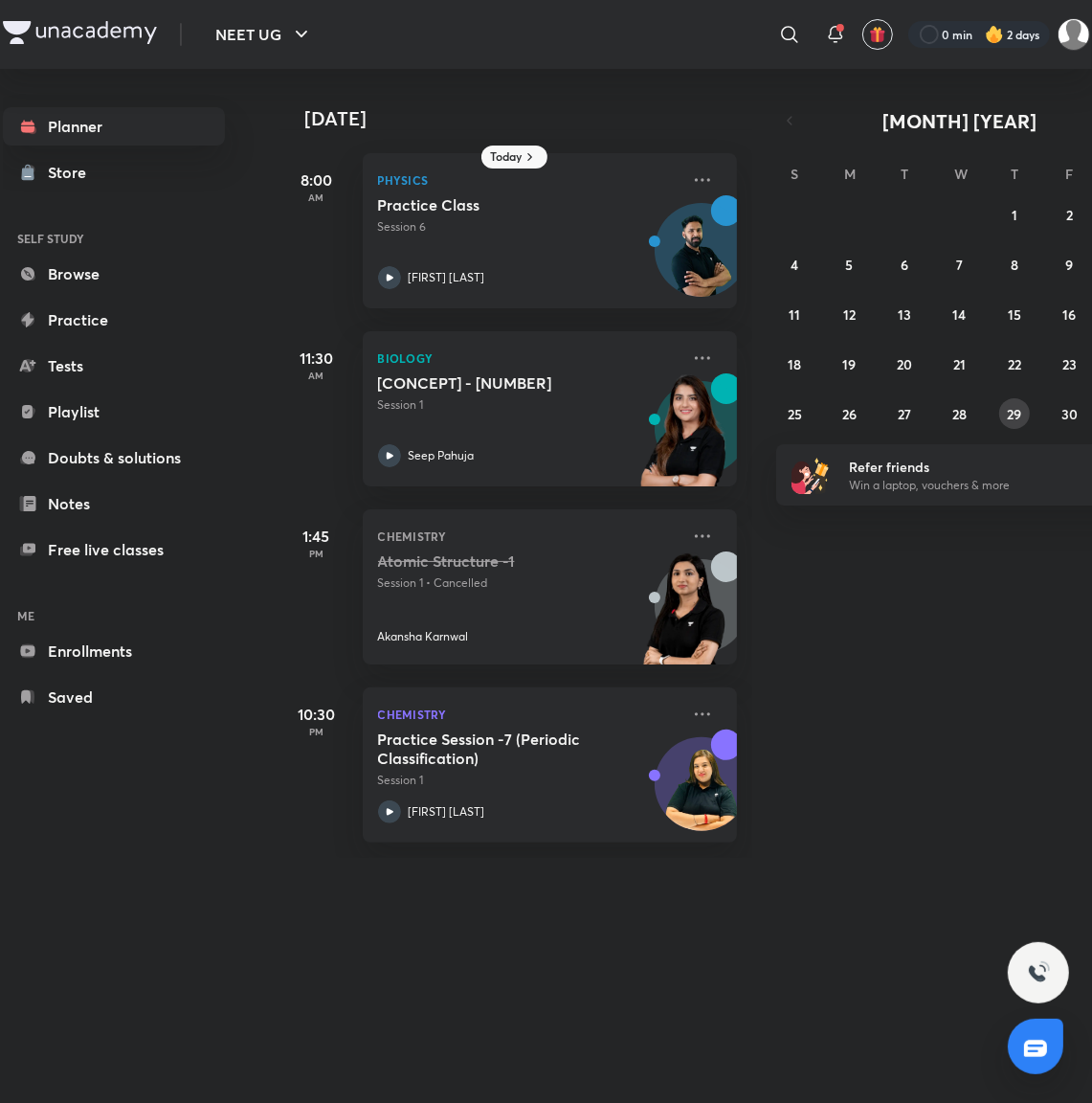 click on "29" at bounding box center [1014, 414] 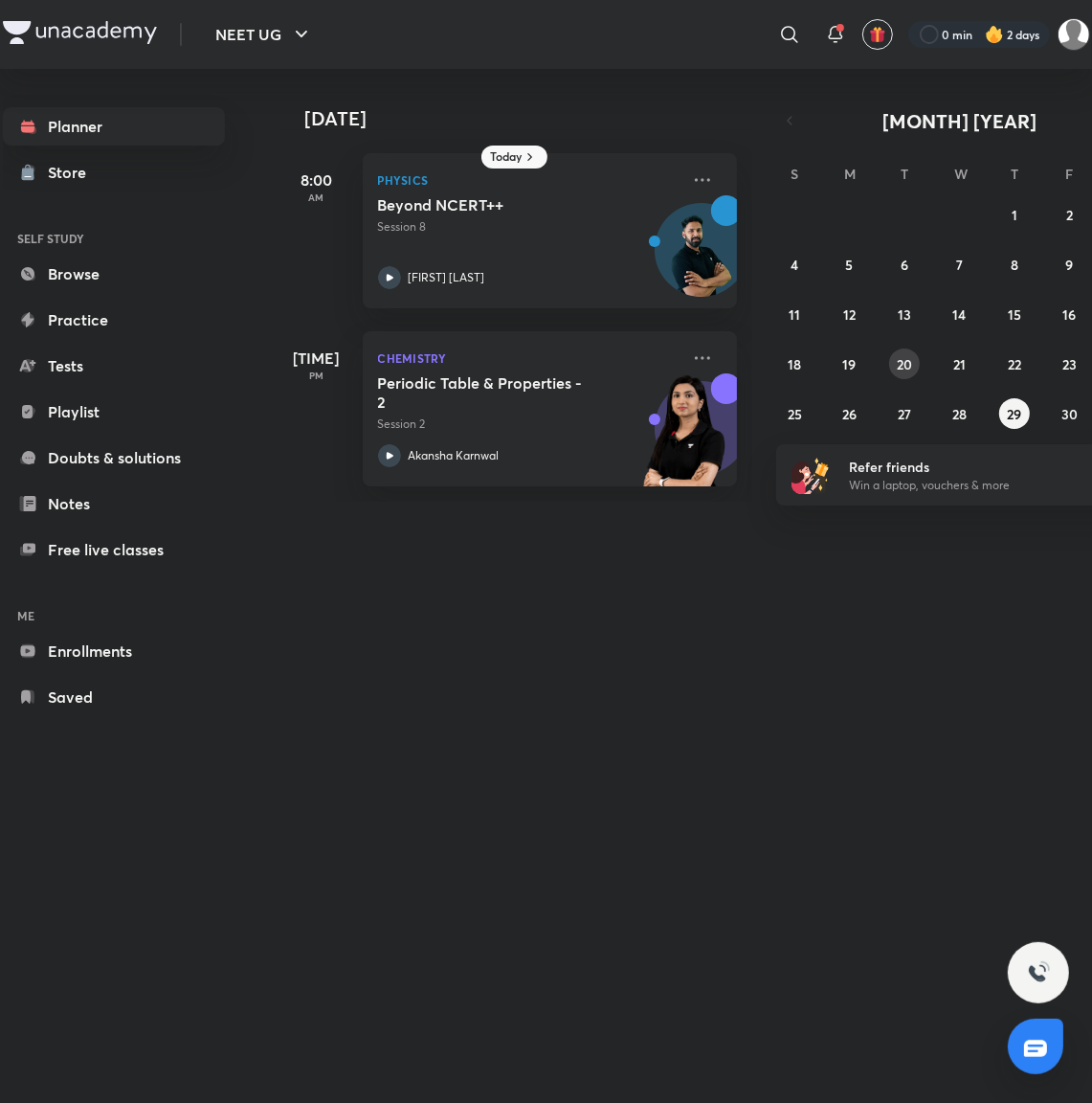 click on "20" at bounding box center (904, 364) 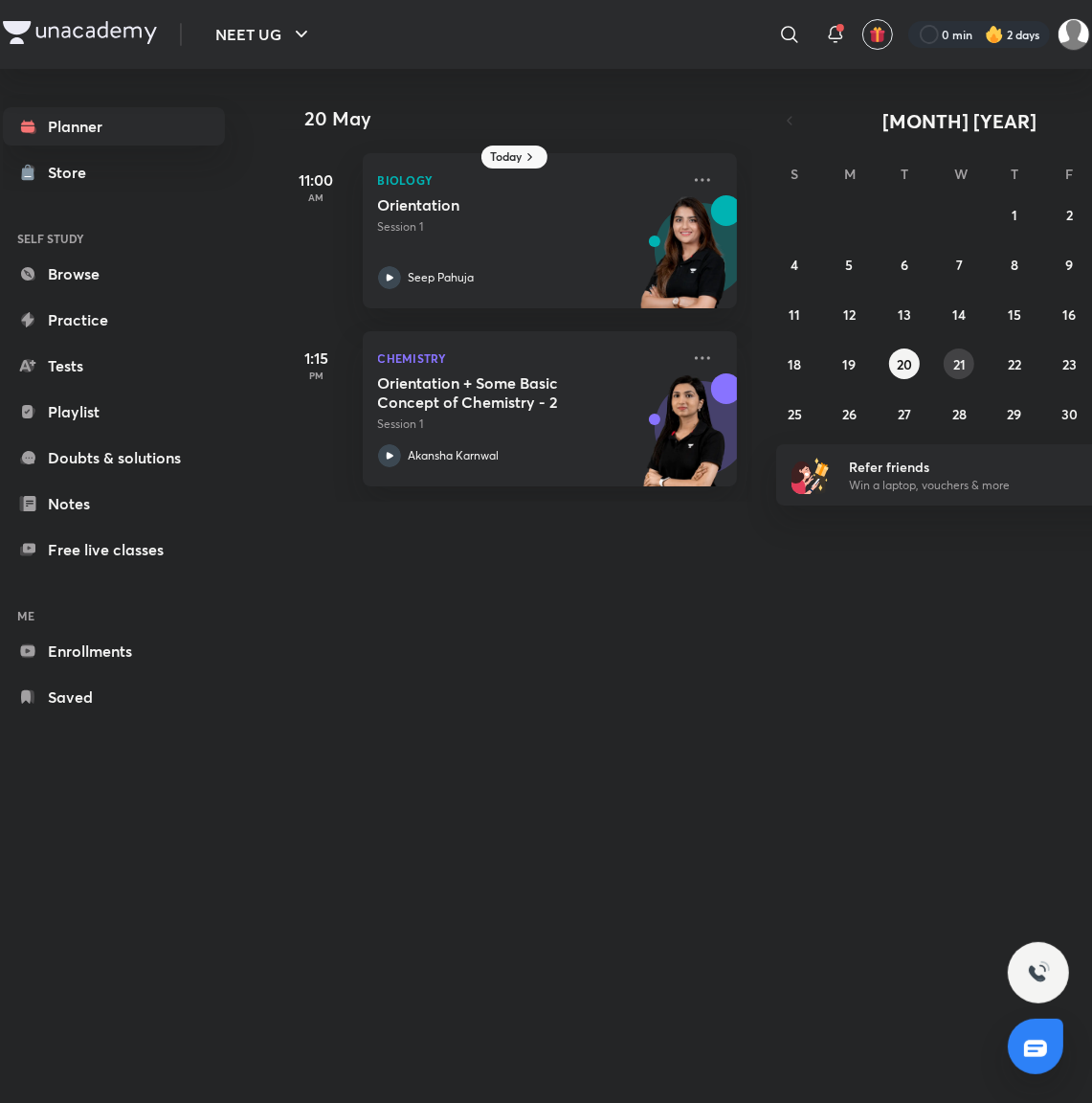 click on "[NUMBERS]" at bounding box center [960, 314] 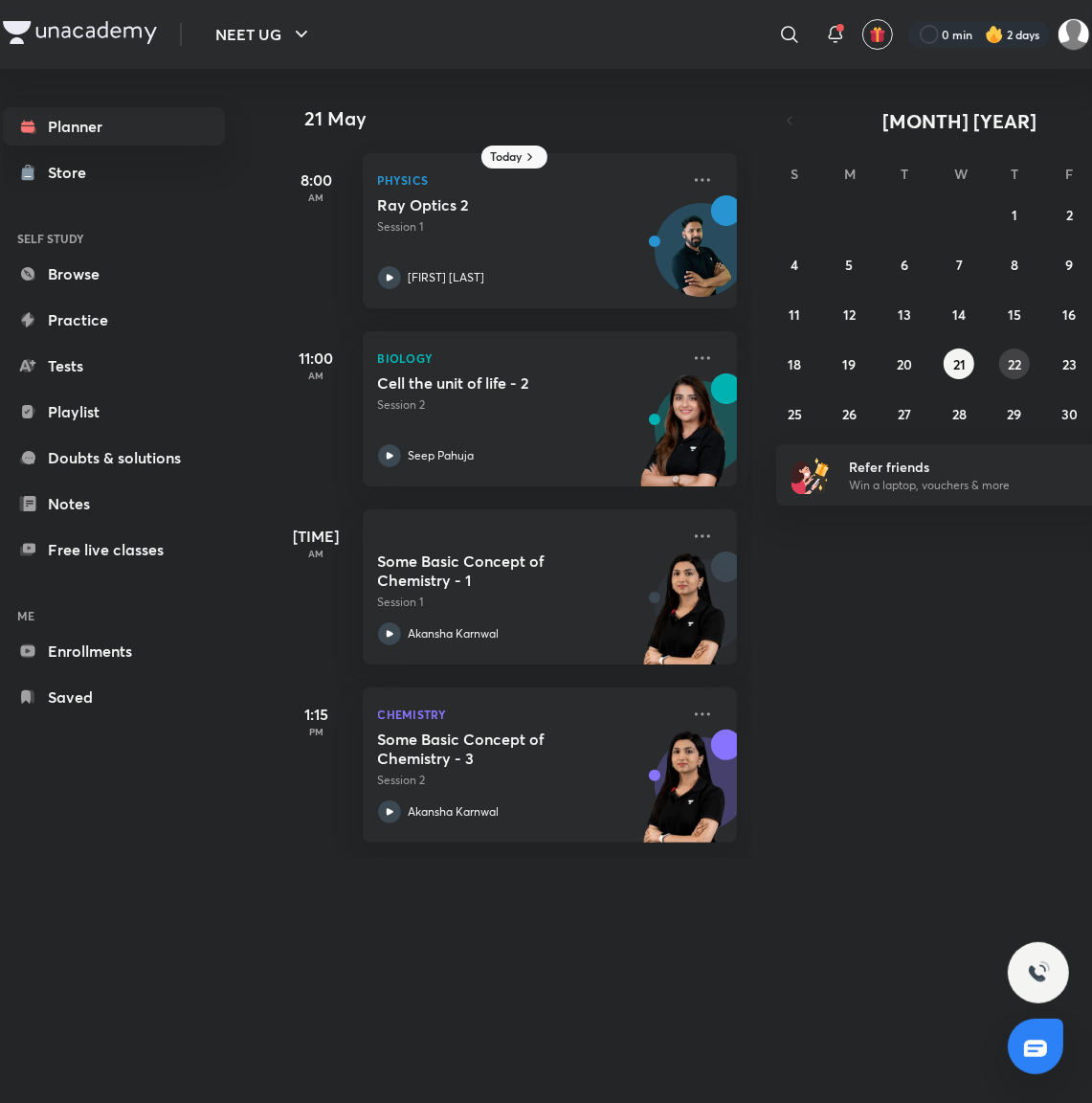 click on "22" at bounding box center [1014, 364] 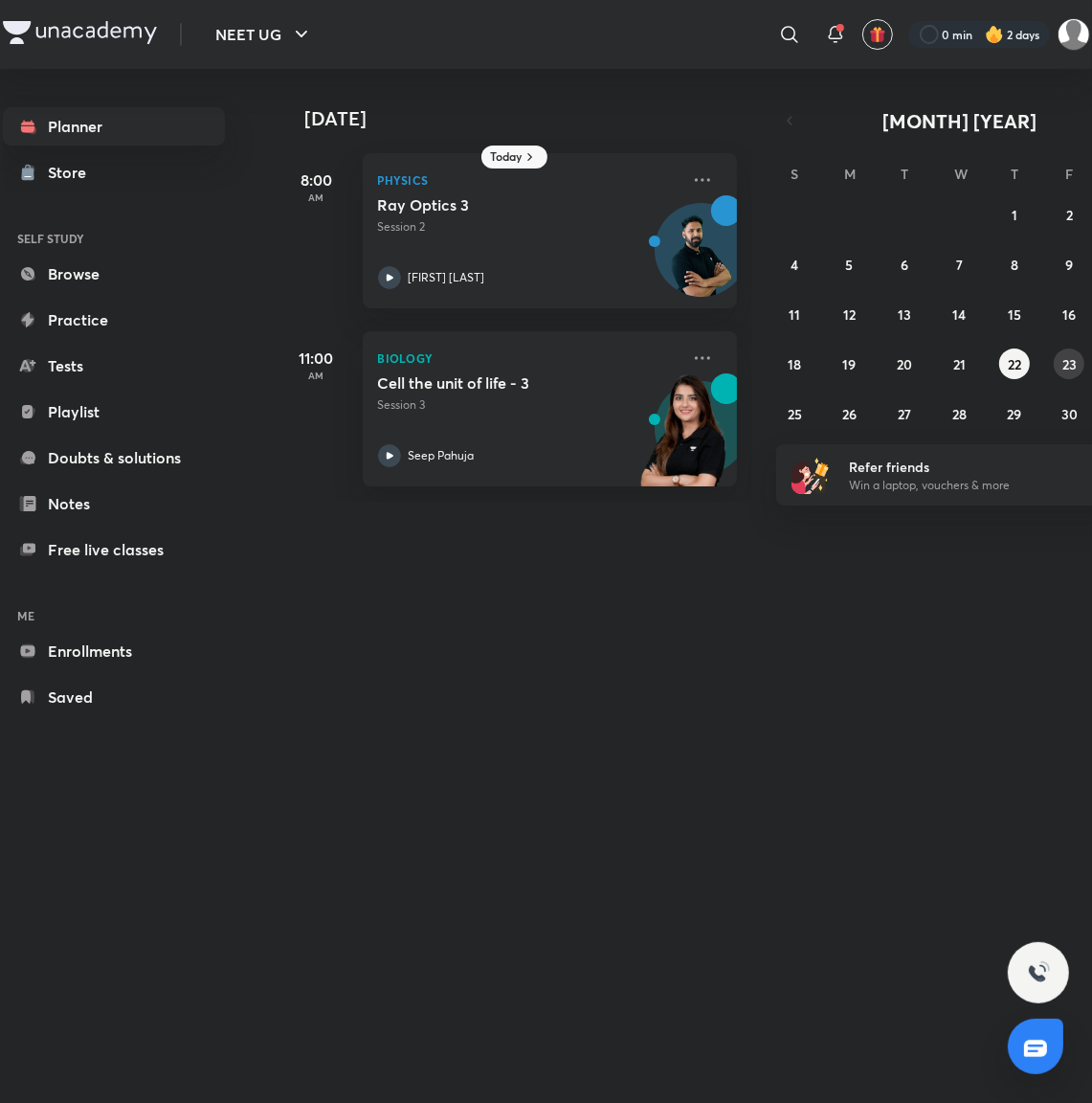 click on "23" at bounding box center (1069, 364) 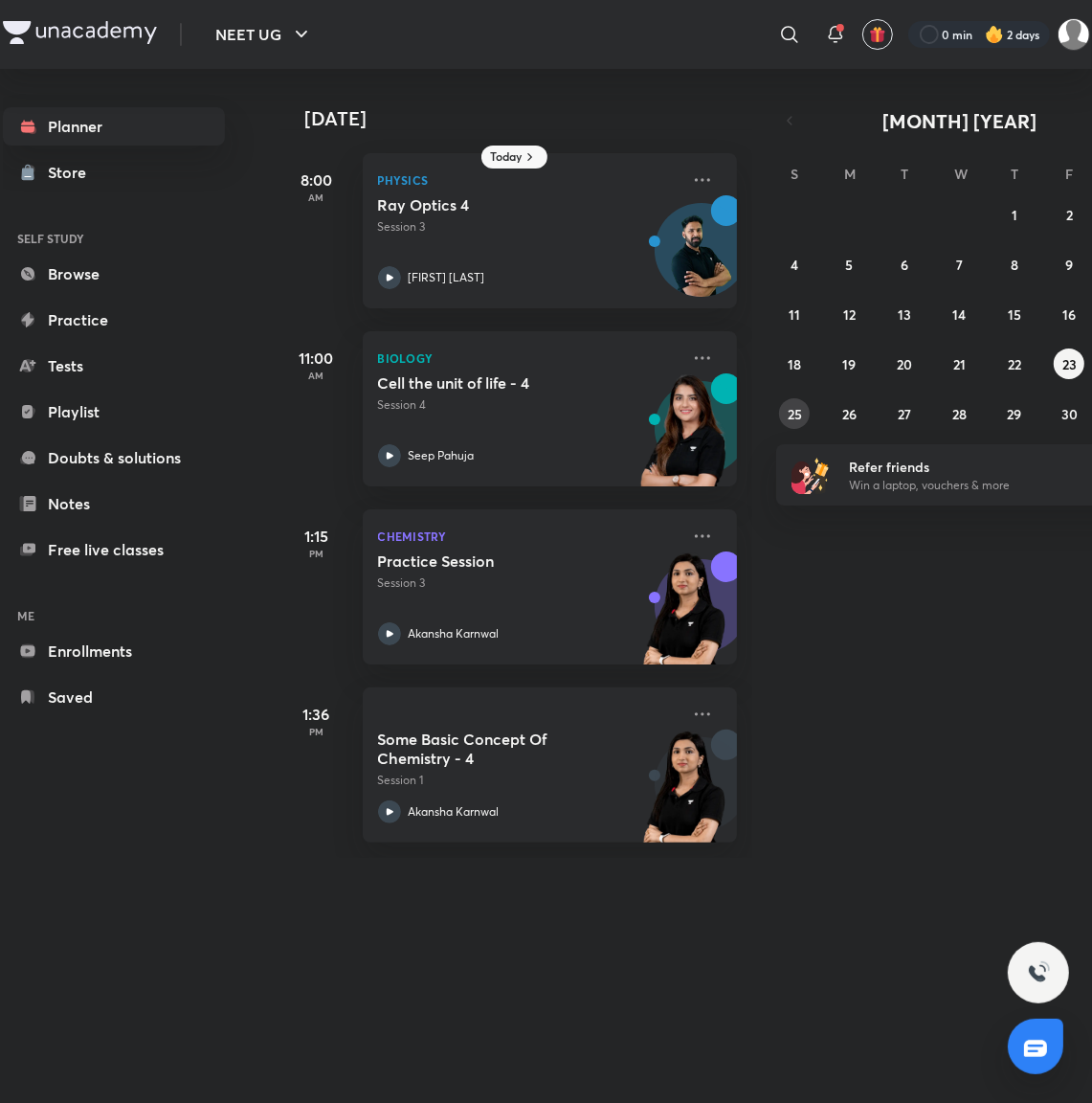 click on "25" at bounding box center [794, 414] 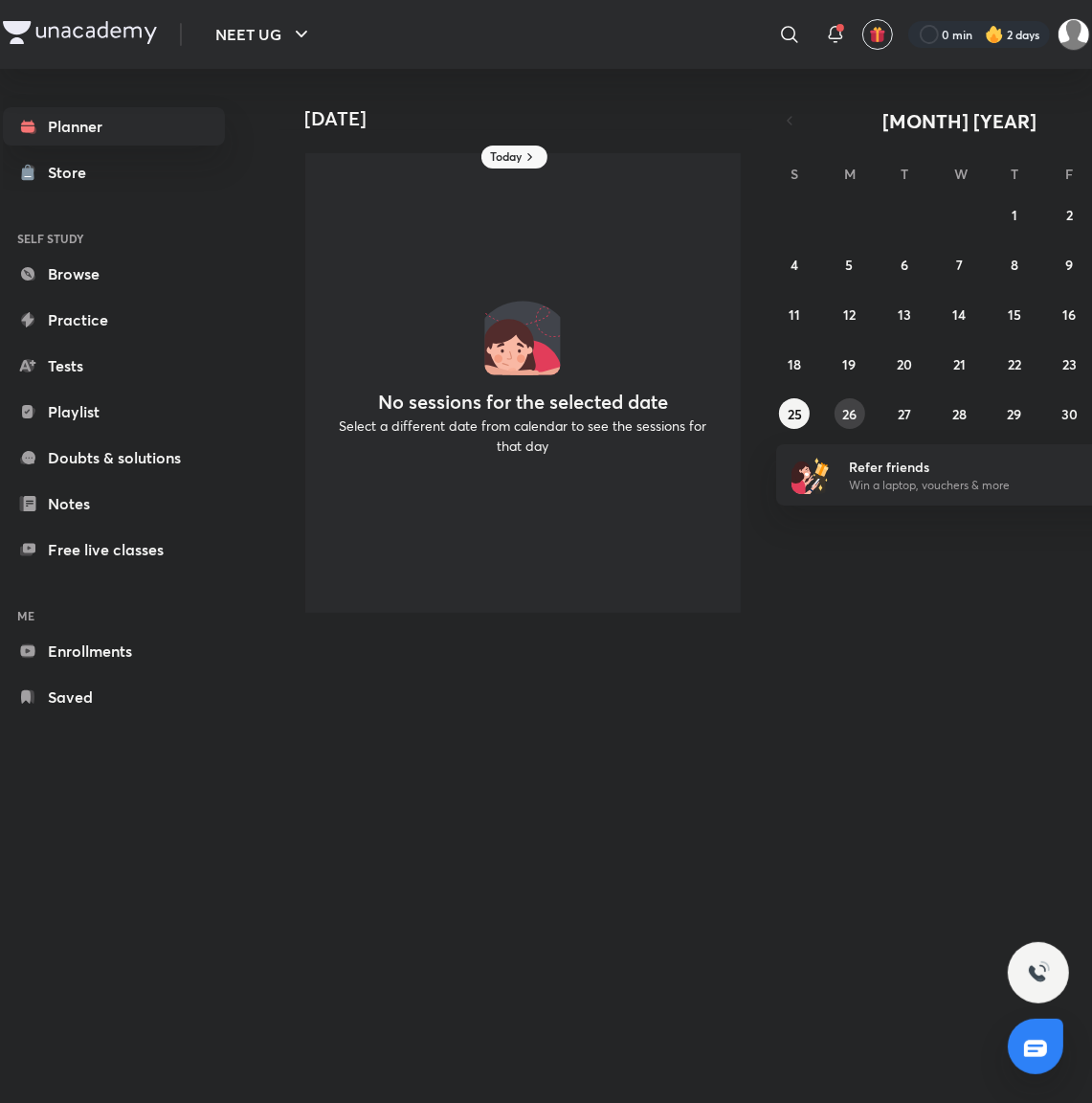 click on "26" at bounding box center [849, 414] 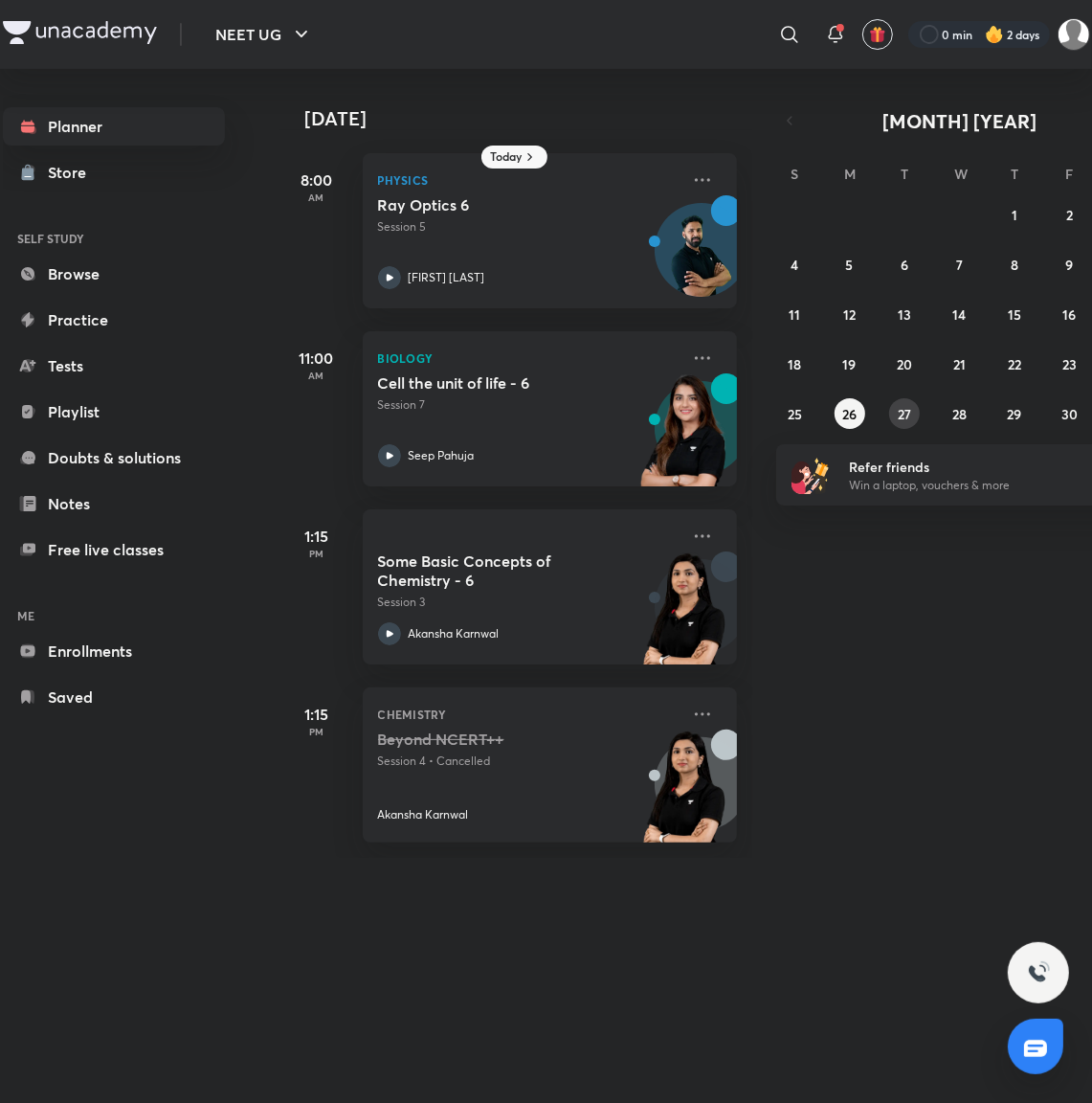 click on "27" at bounding box center [904, 414] 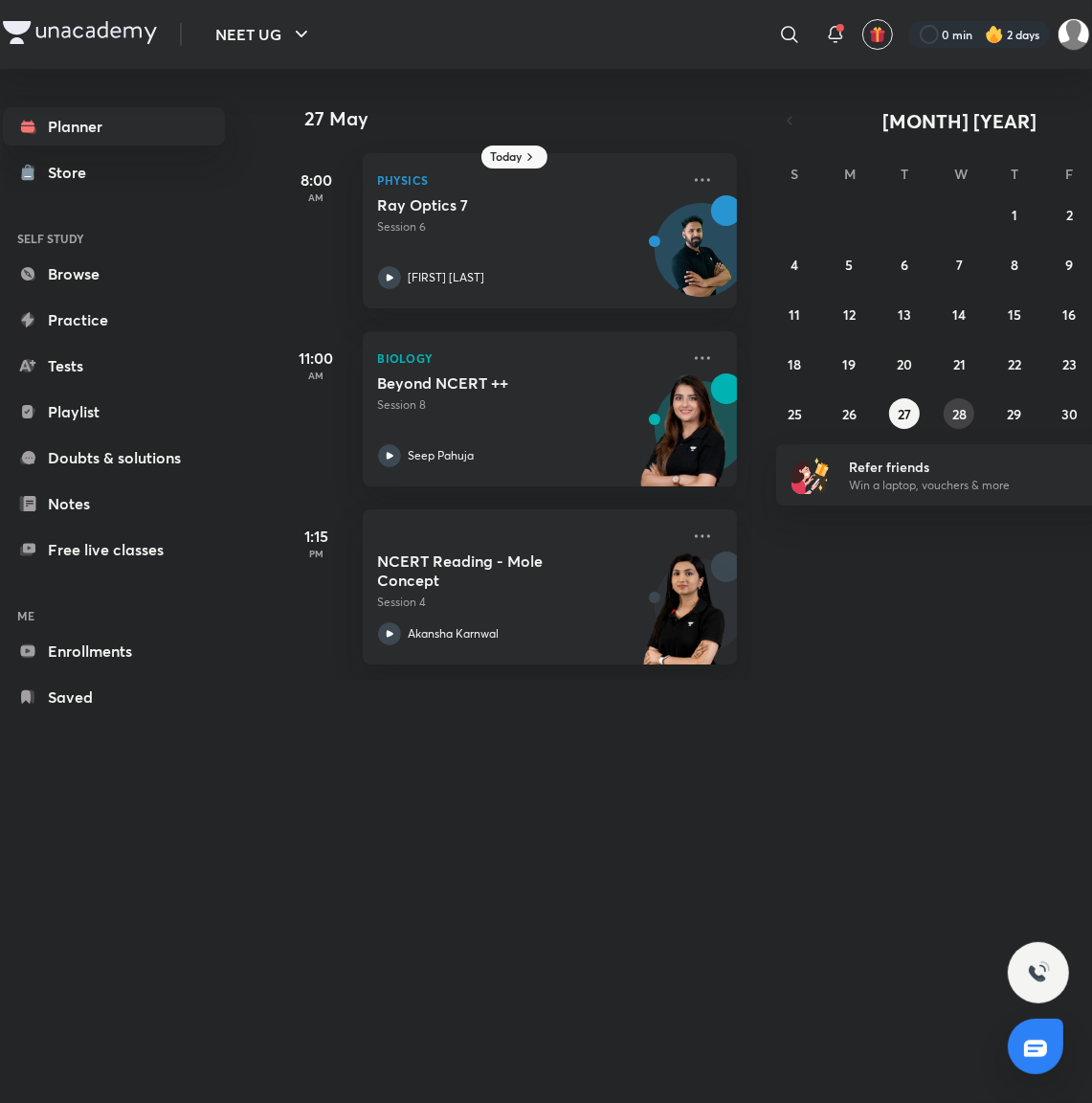 click on "28" at bounding box center [959, 414] 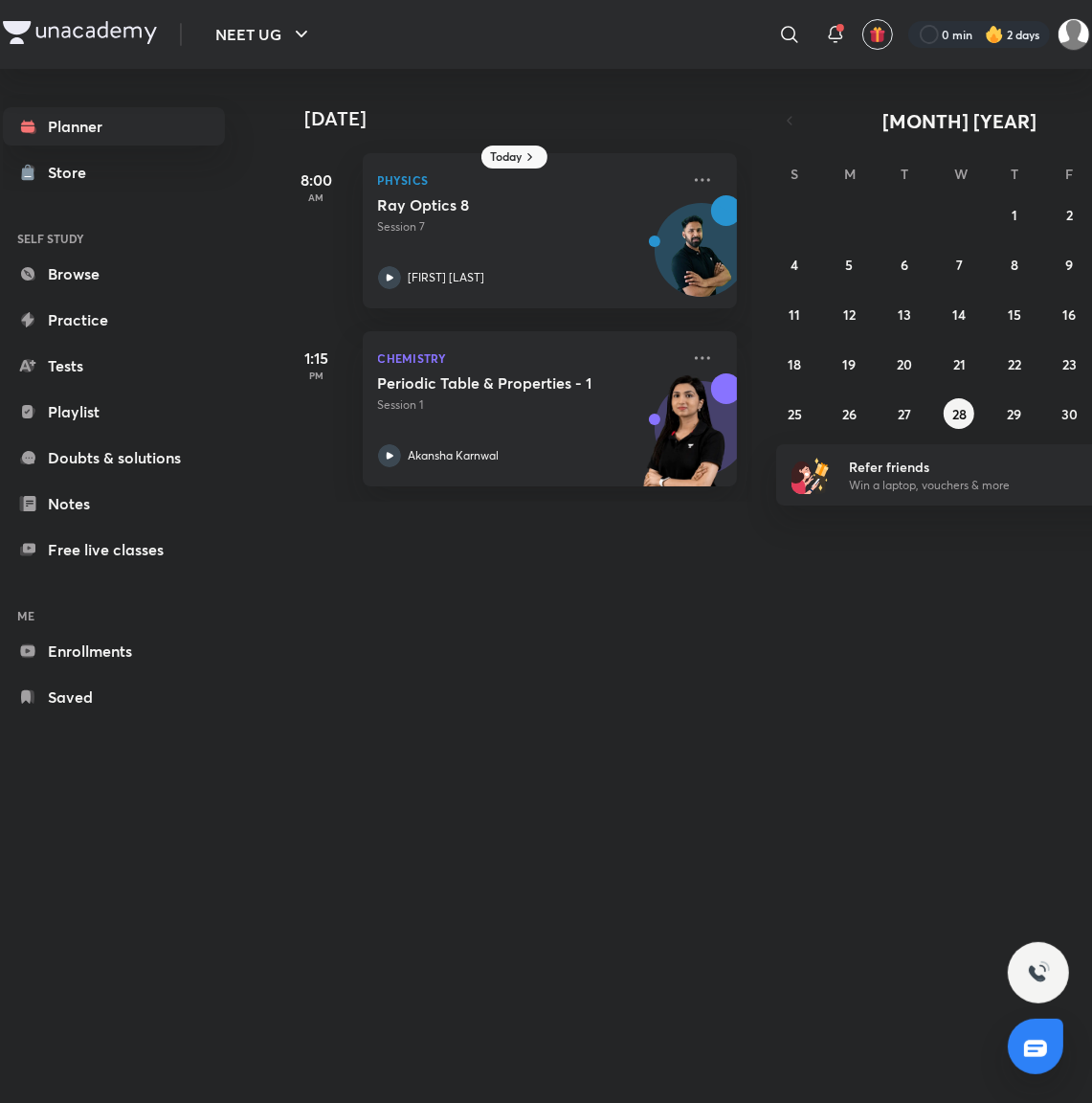 click on "[NUMBERS]" at bounding box center (960, 314) 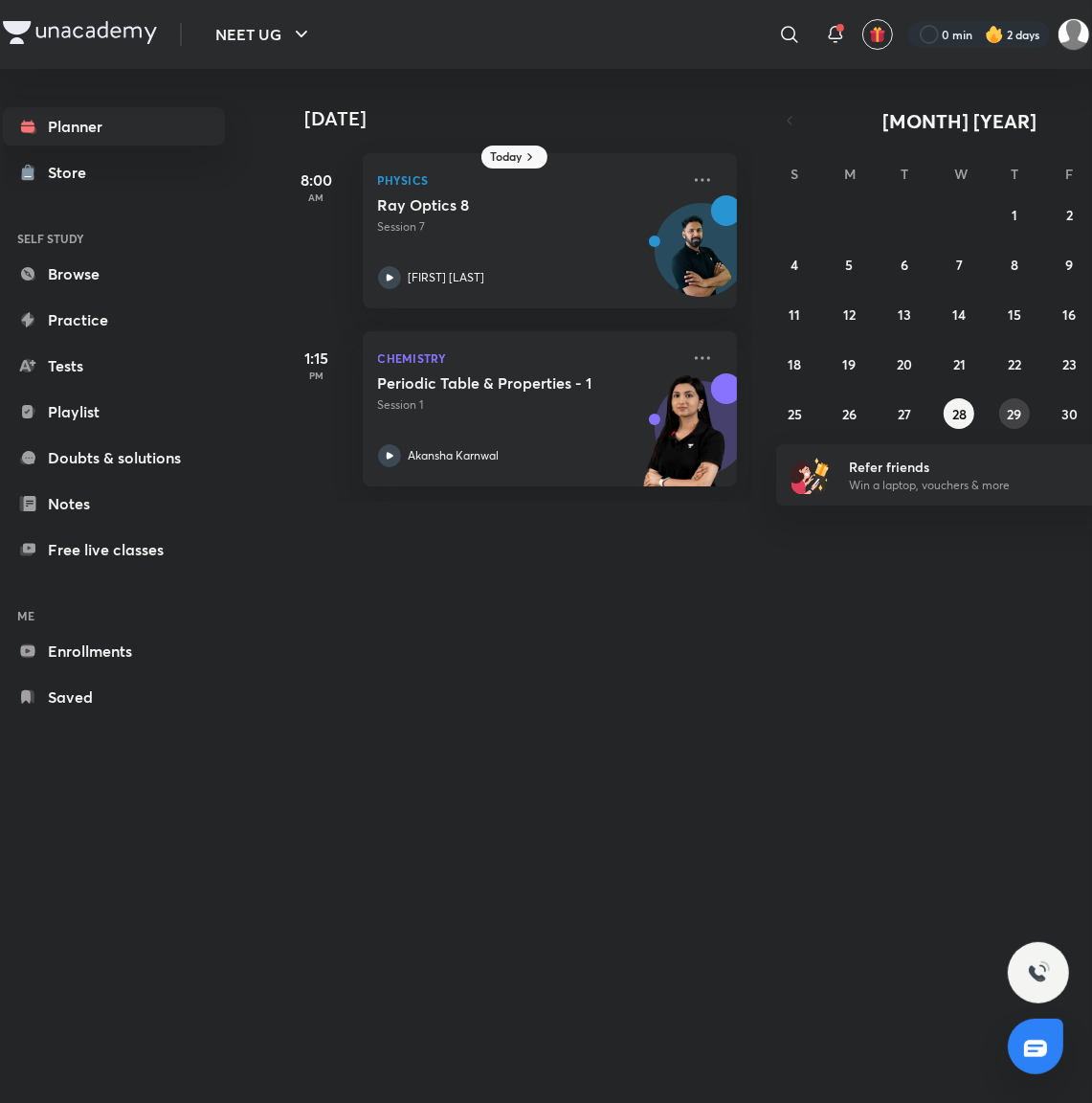 click on "29" at bounding box center [1014, 414] 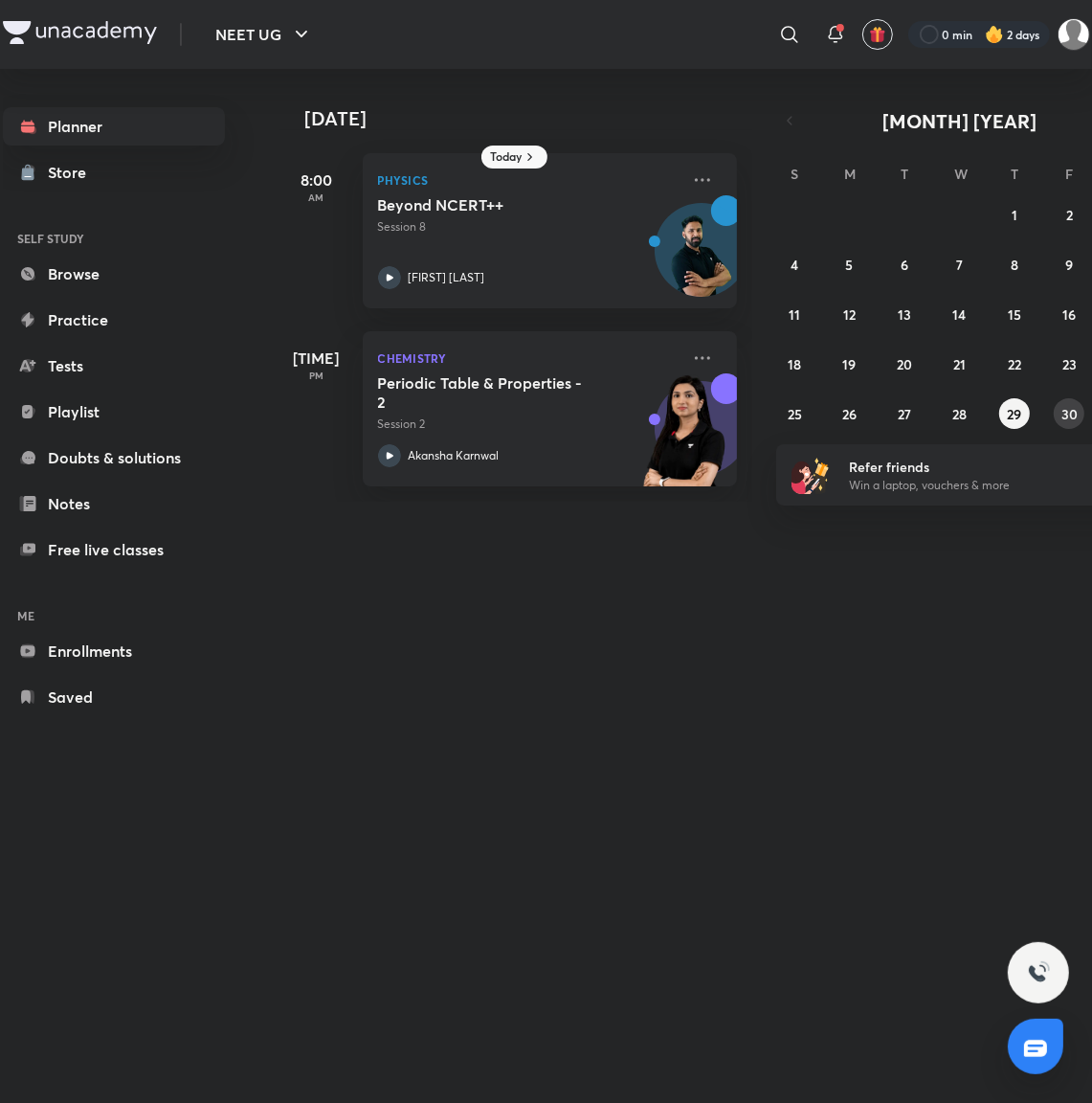 click on "30" at bounding box center (1069, 414) 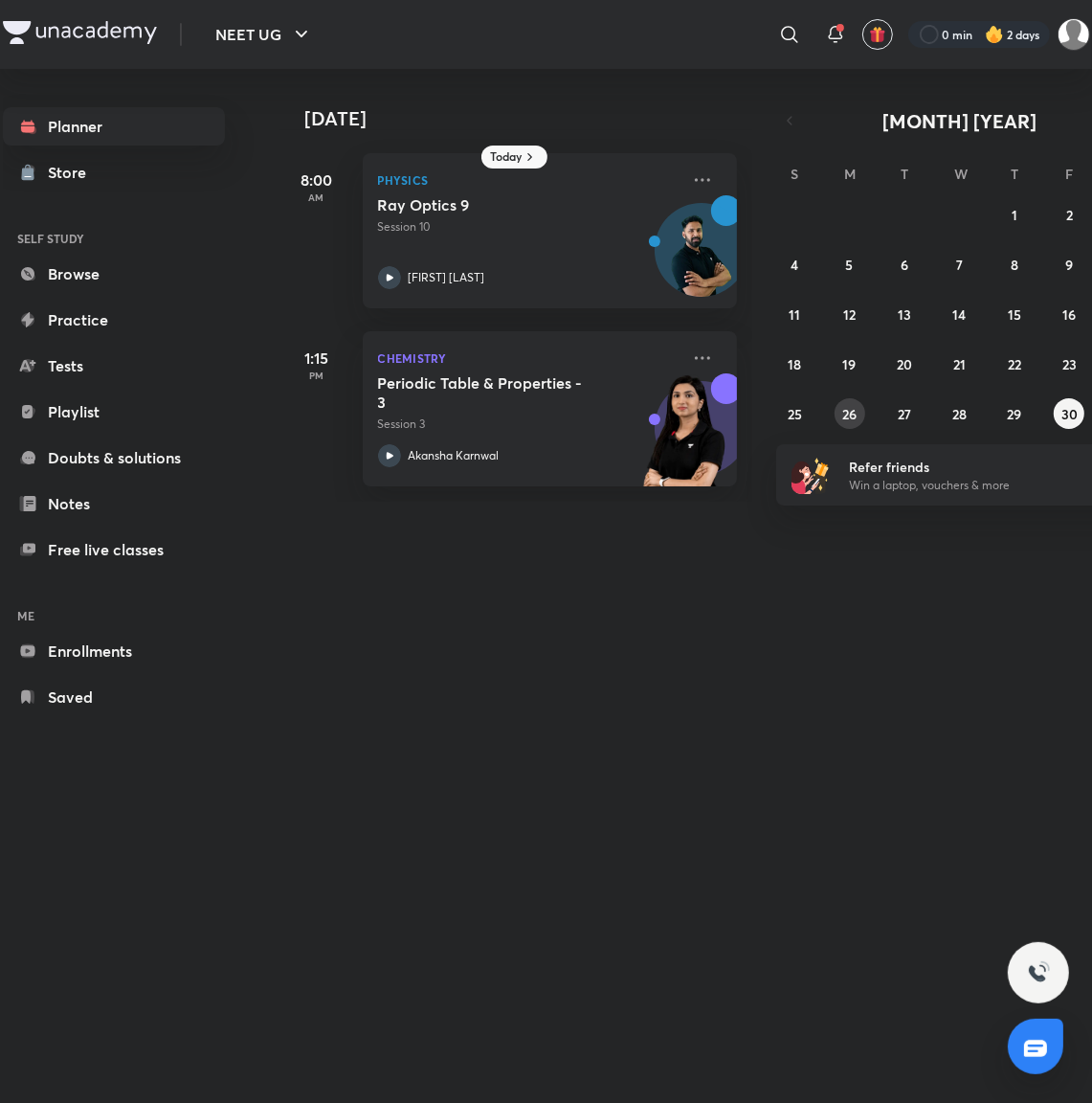 click on "26" at bounding box center [850, 414] 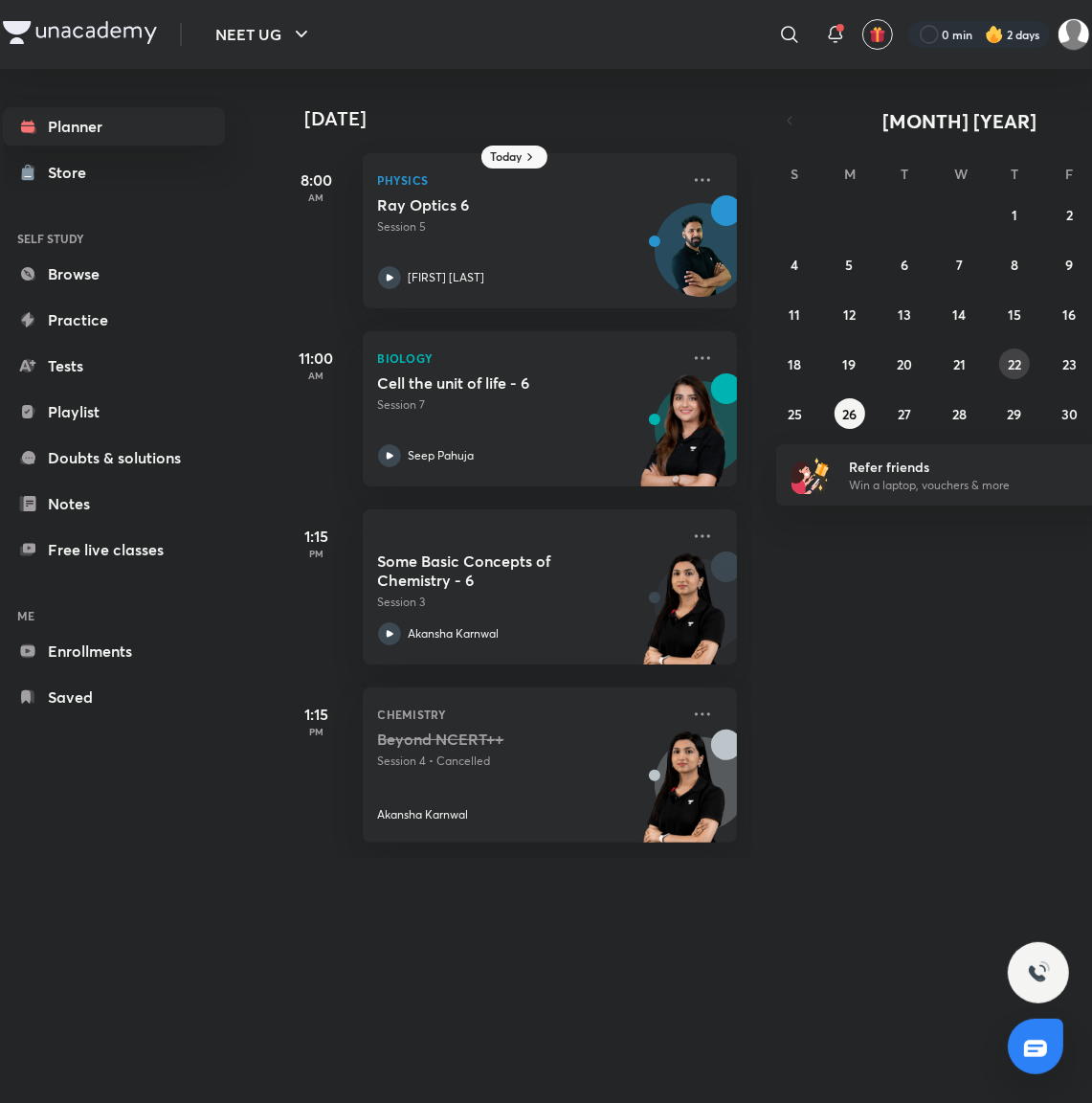 click on "22" at bounding box center (1014, 364) 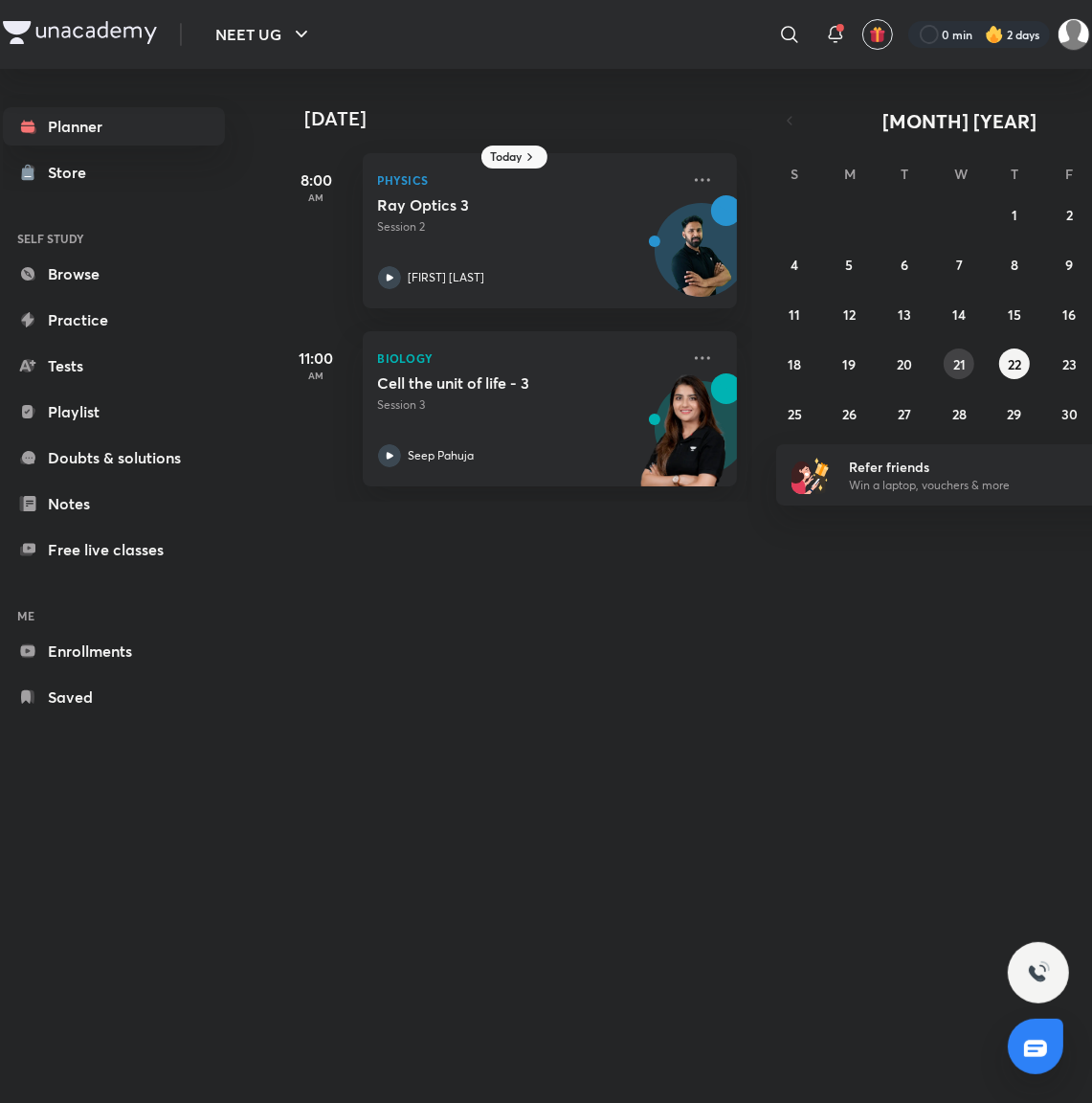click on "21" at bounding box center [959, 364] 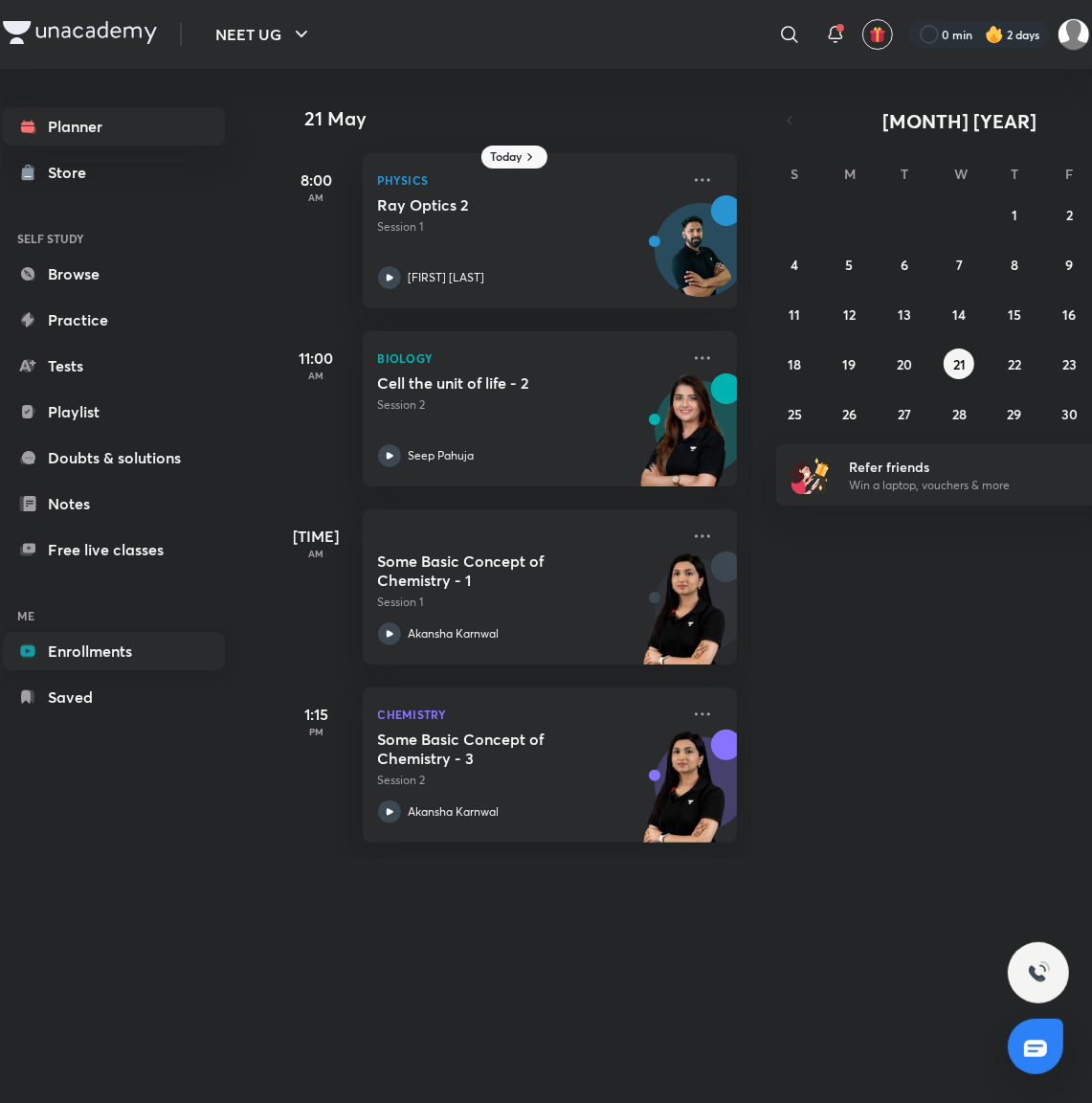 click on "Enrollments" at bounding box center (114, 651) 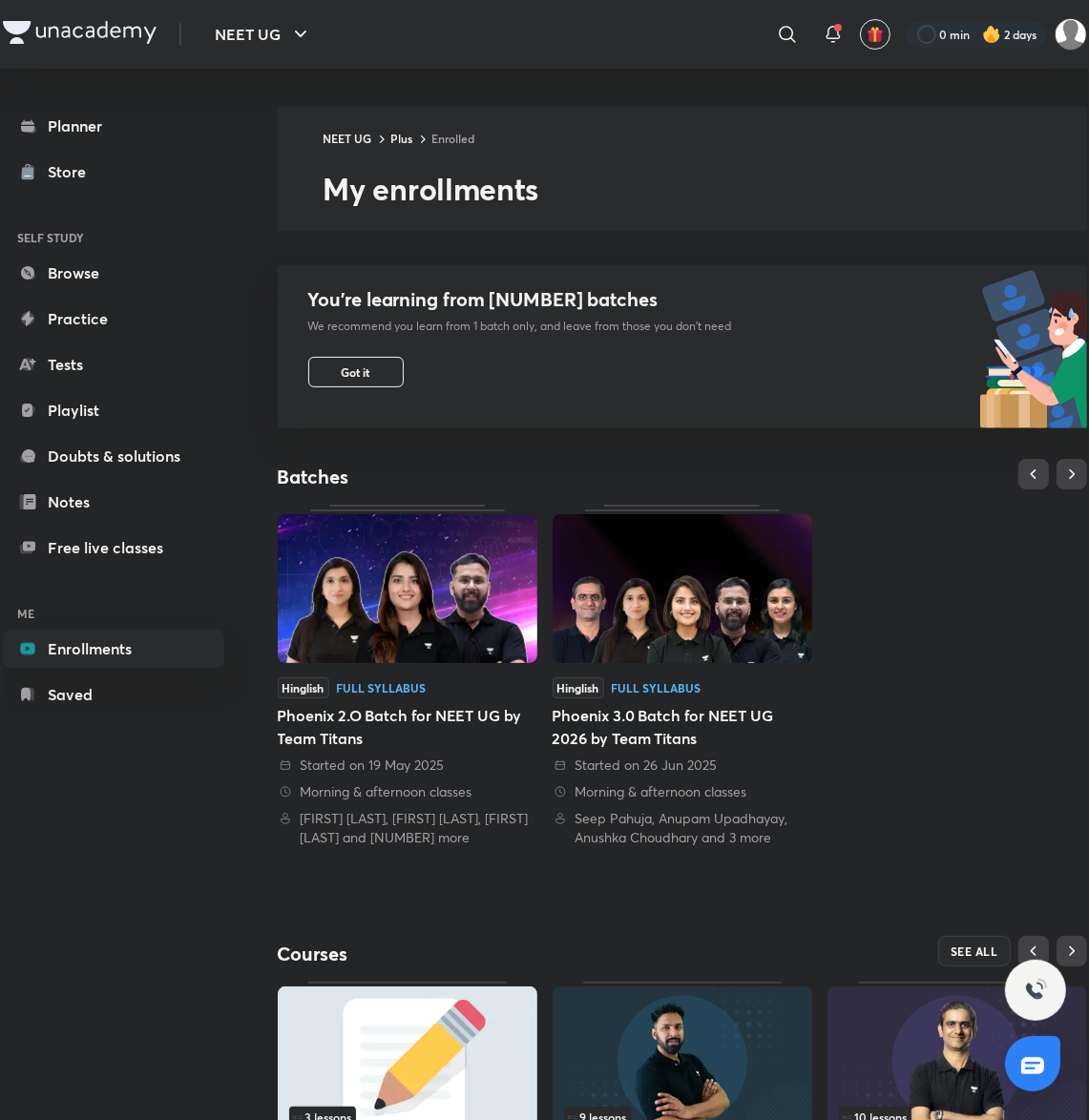 scroll, scrollTop: 193, scrollLeft: 0, axis: vertical 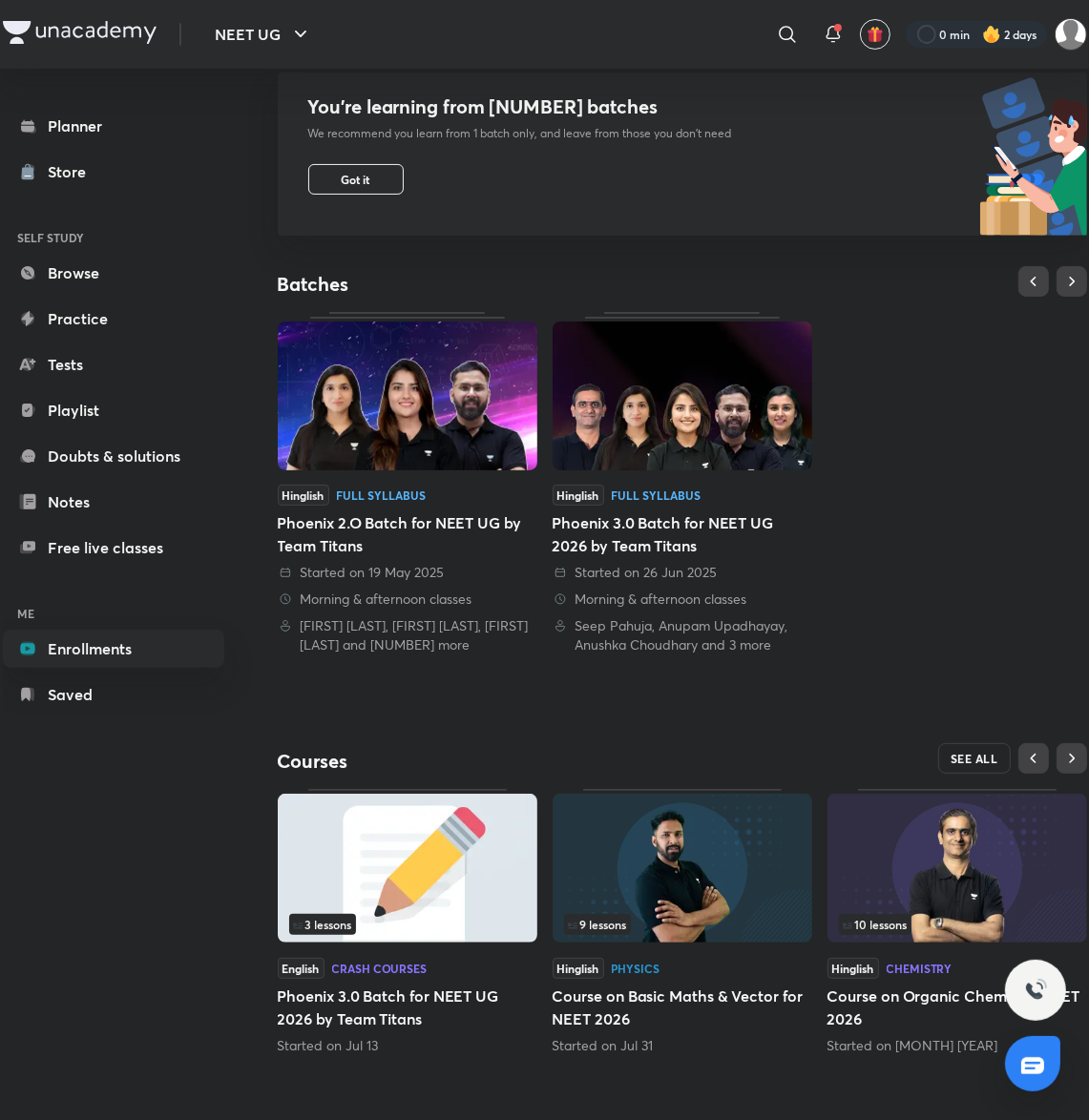 click on "SEE ALL" at bounding box center [974, 758] 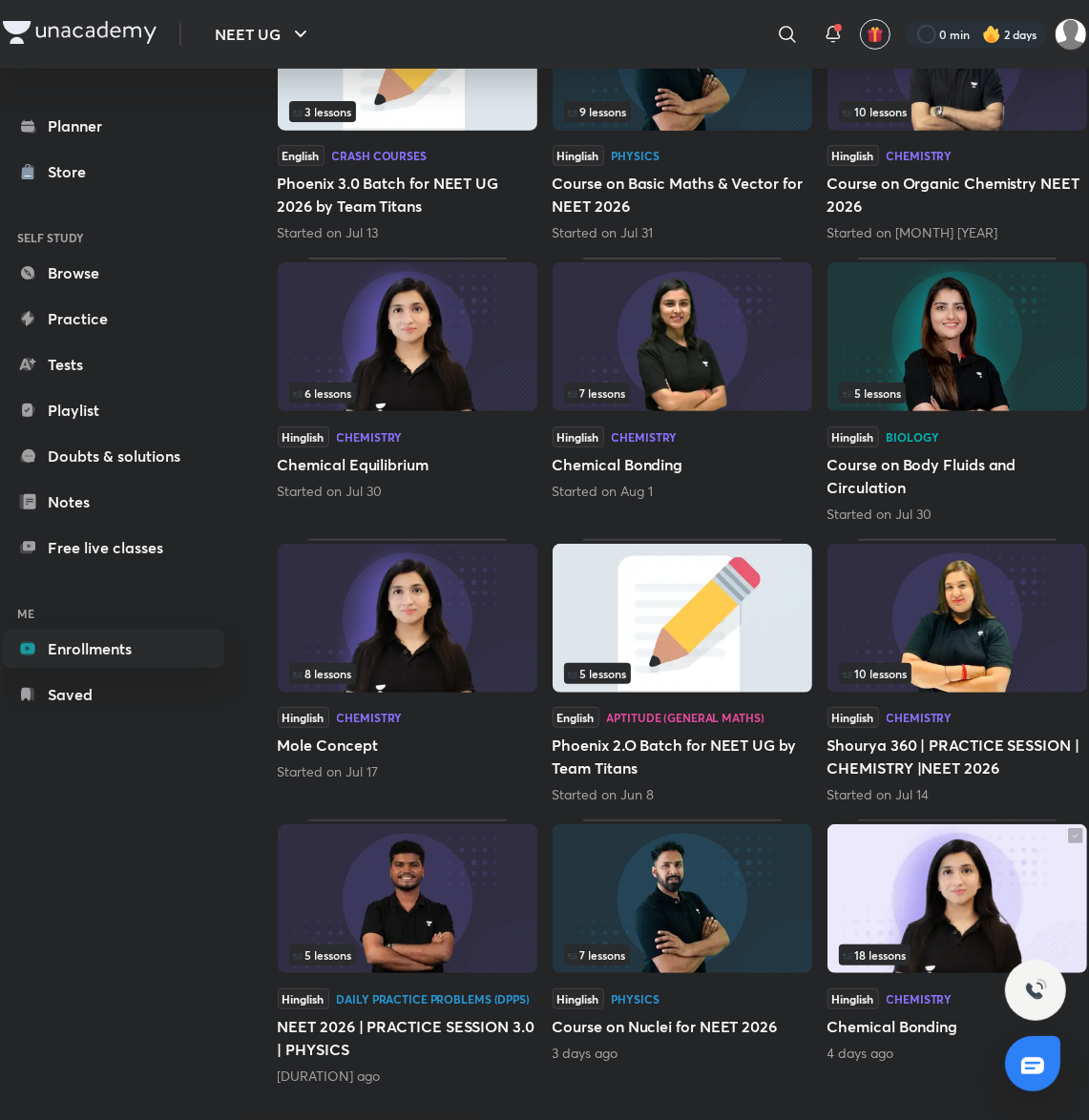 scroll, scrollTop: 0, scrollLeft: 0, axis: both 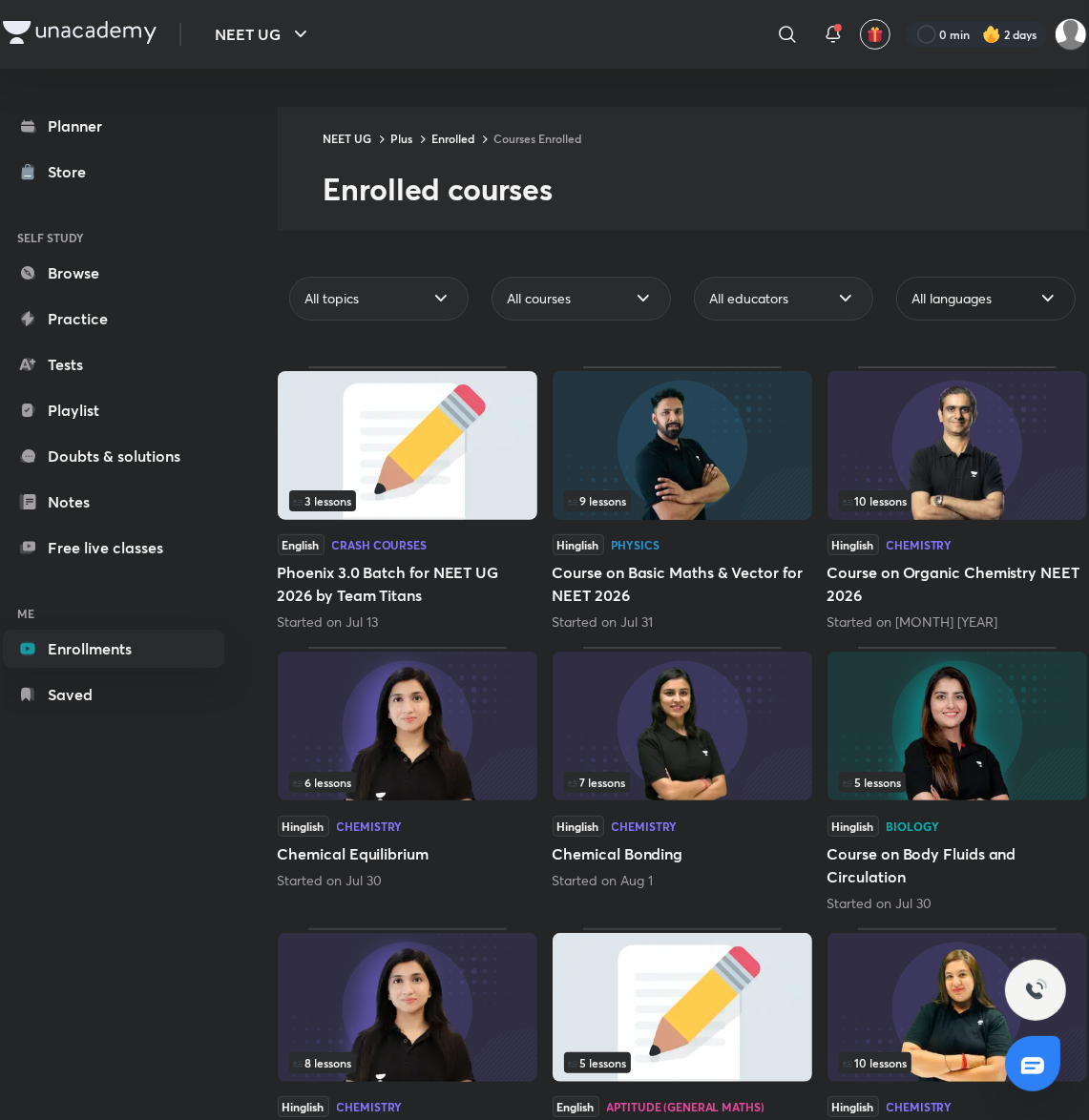 click on "All languages" at bounding box center [986, 299] 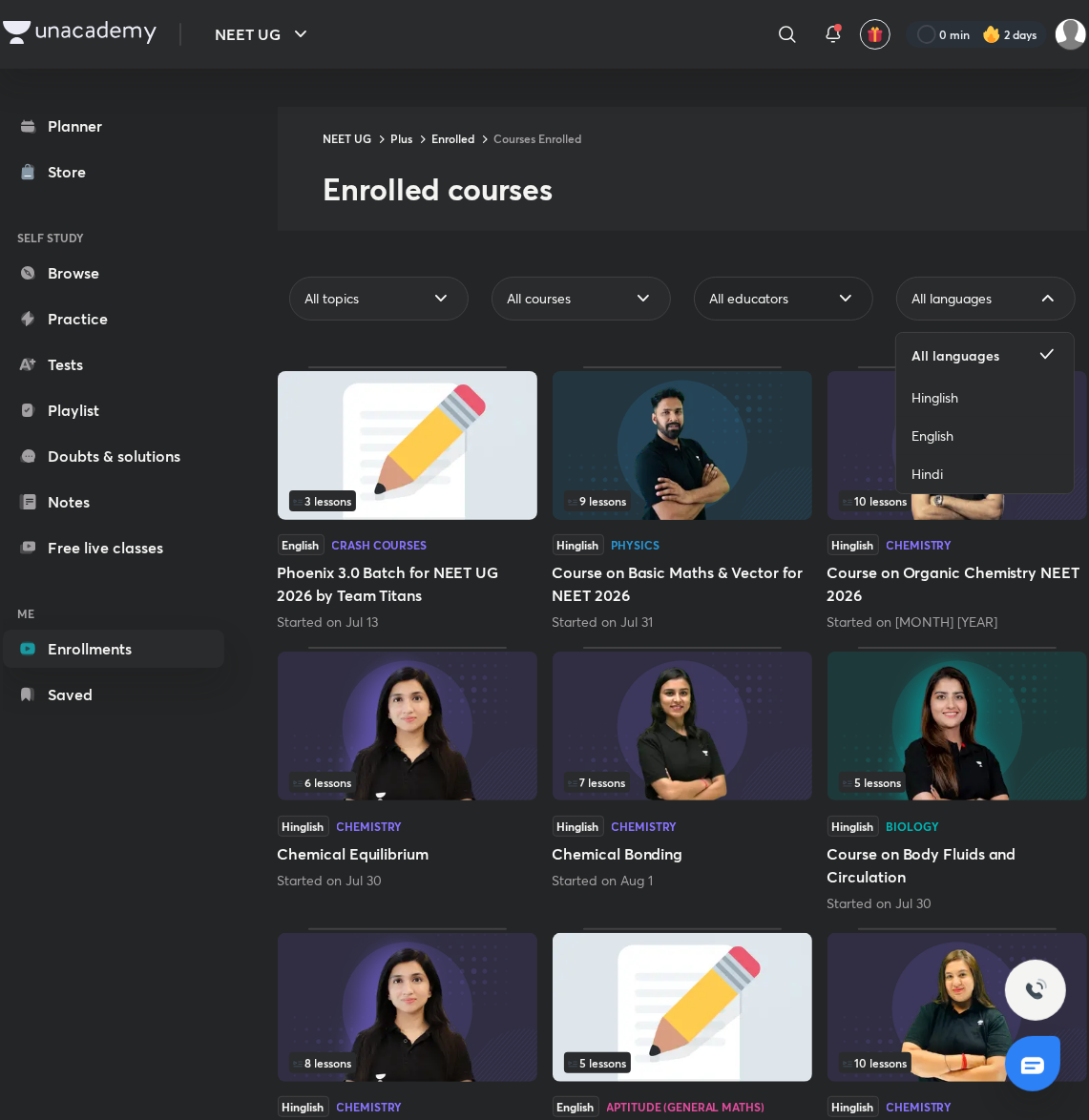 click on "All educators" at bounding box center (784, 299) 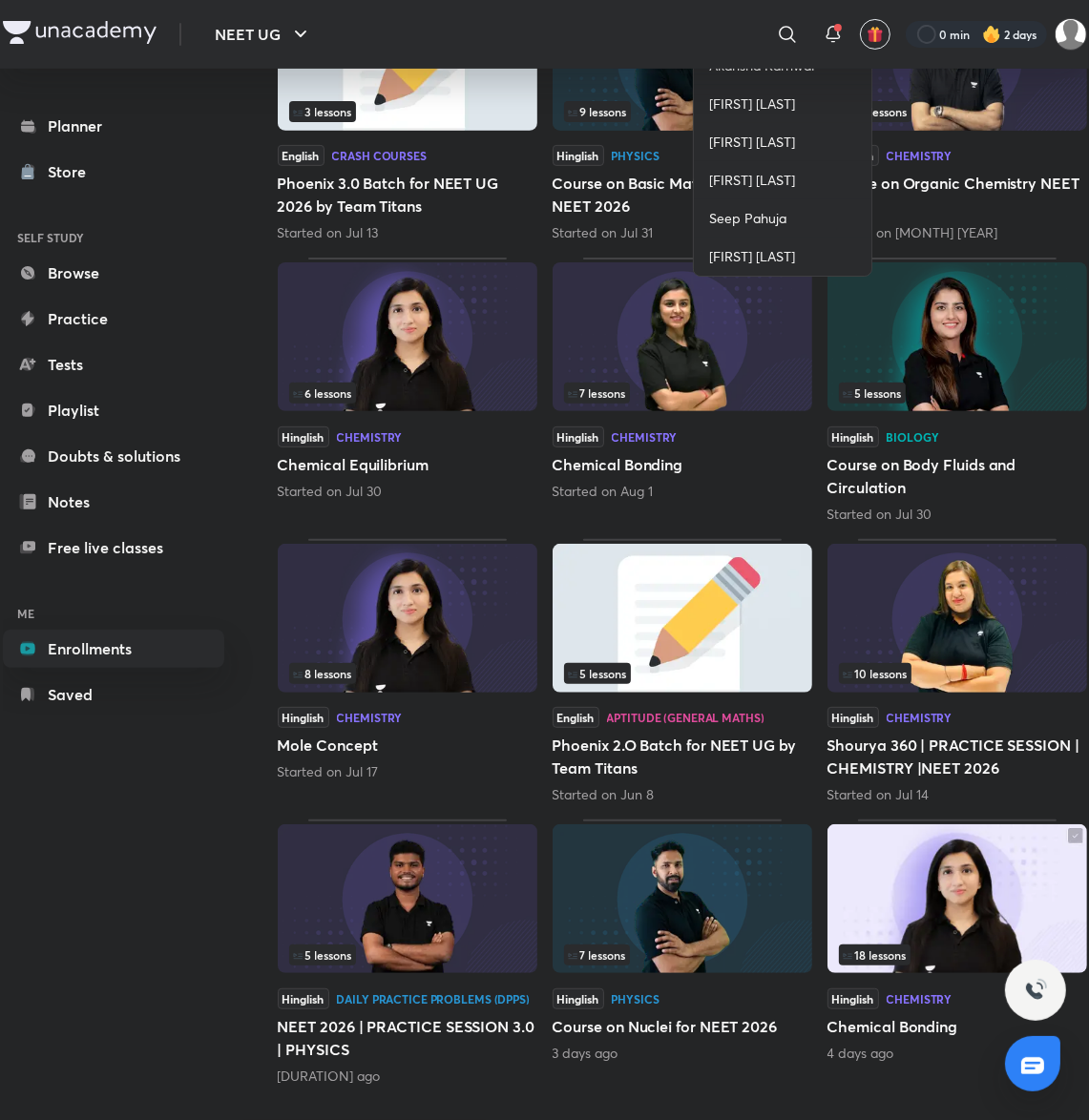 scroll, scrollTop: 0, scrollLeft: 0, axis: both 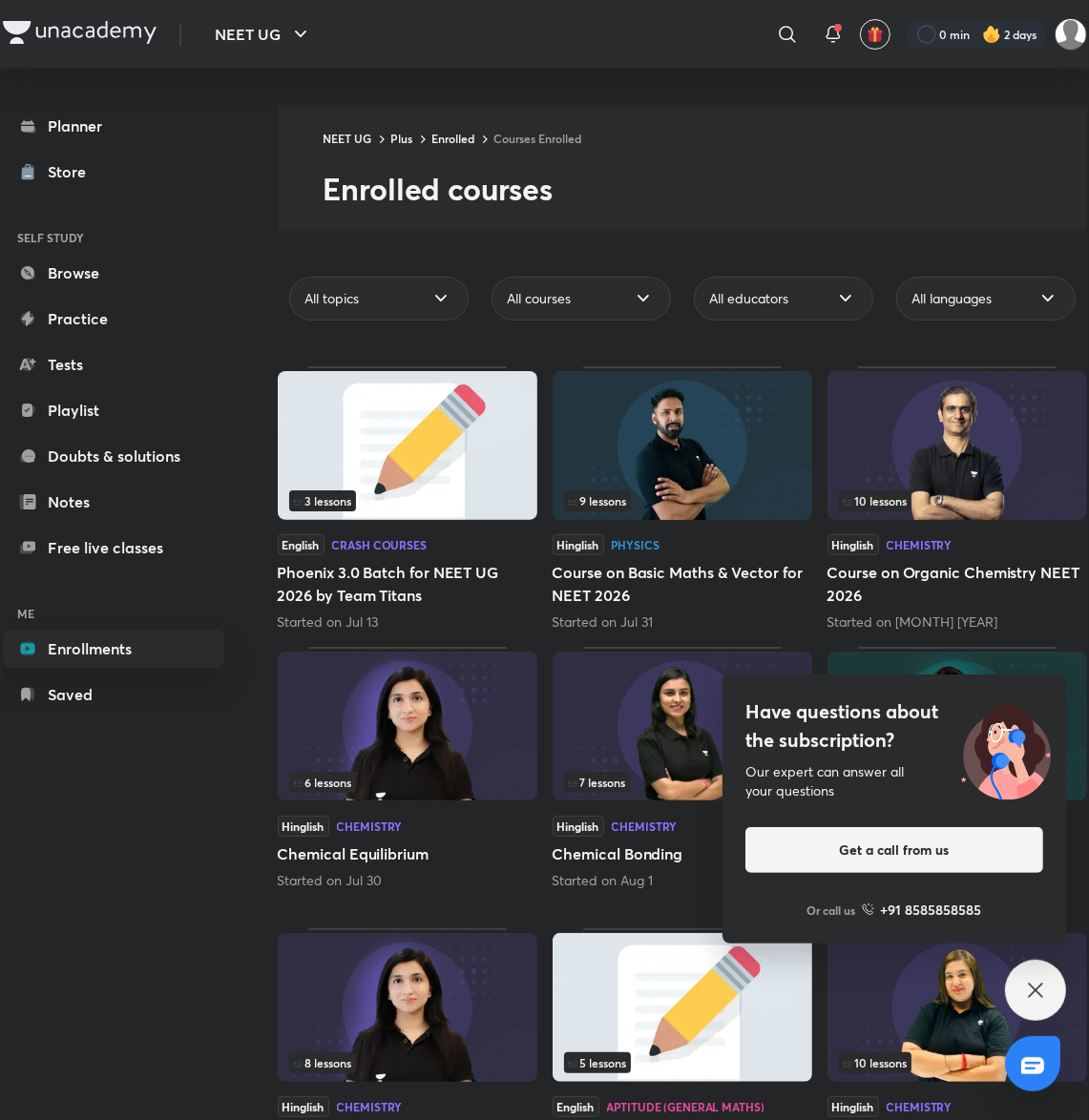 click on "NEET UG Plus Enrolled Courses Enrolled Enrolled courses" at bounding box center (682, 169) 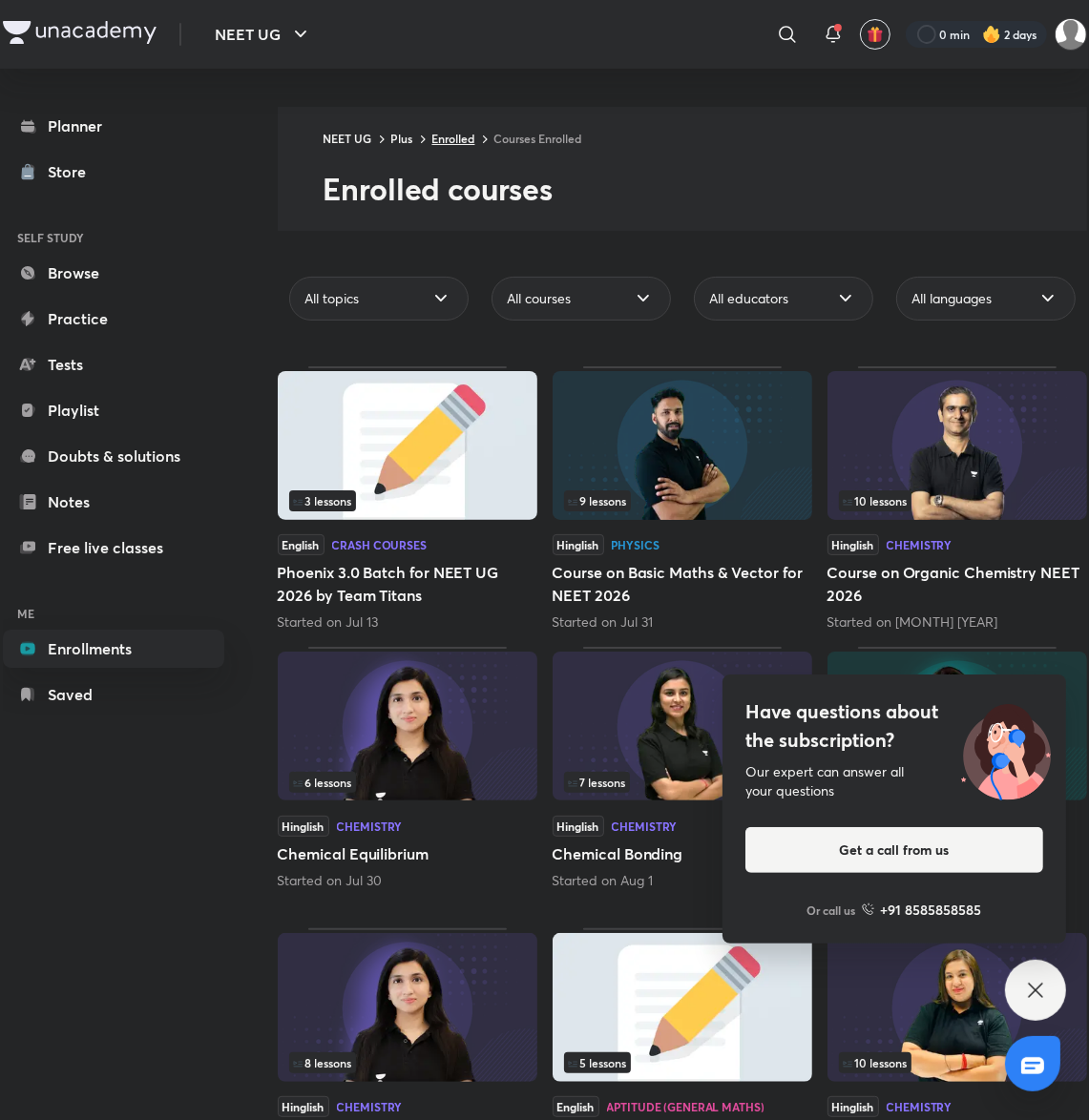 click on "Enrolled" at bounding box center [453, 138] 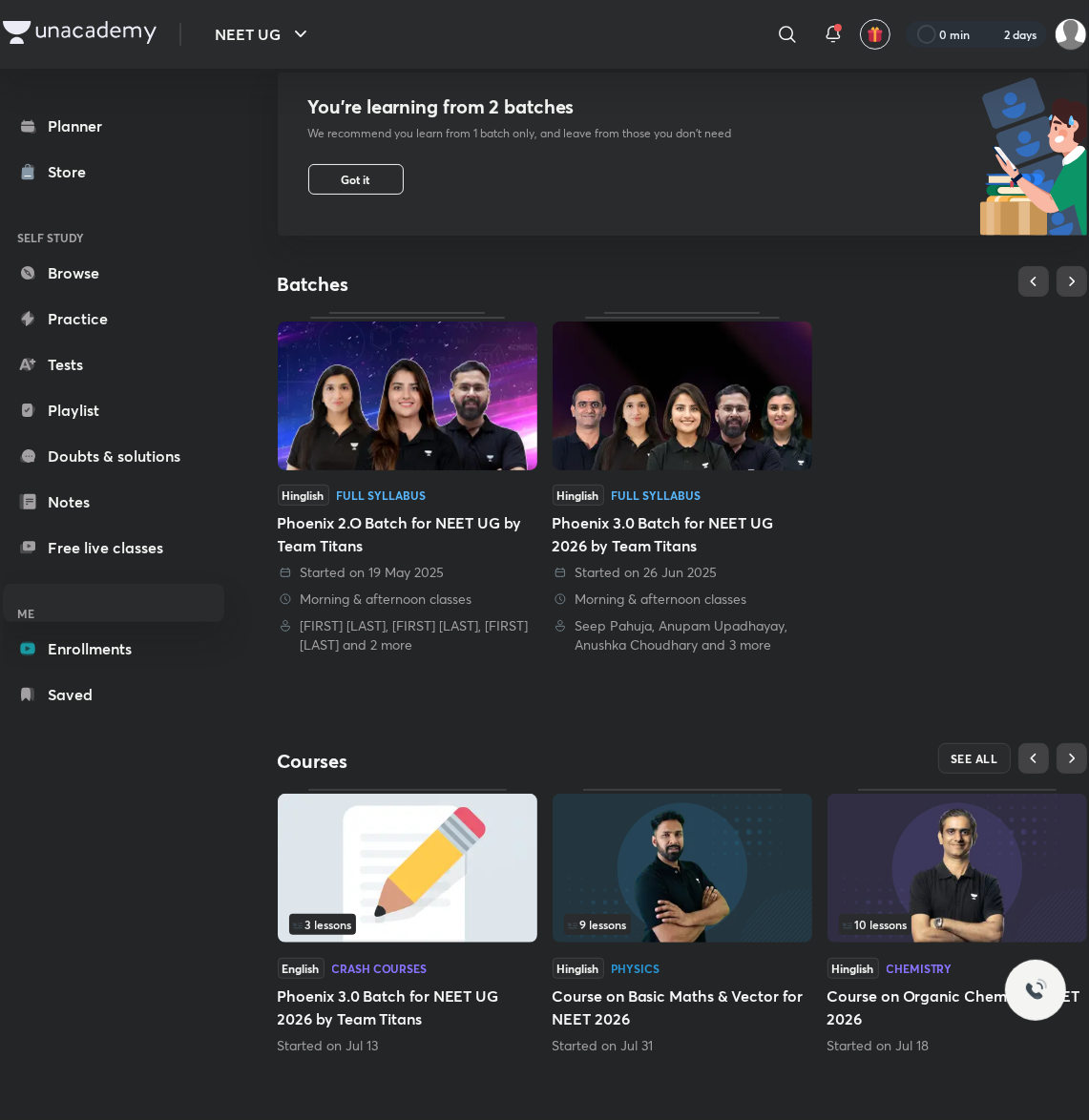 scroll, scrollTop: 193, scrollLeft: 0, axis: vertical 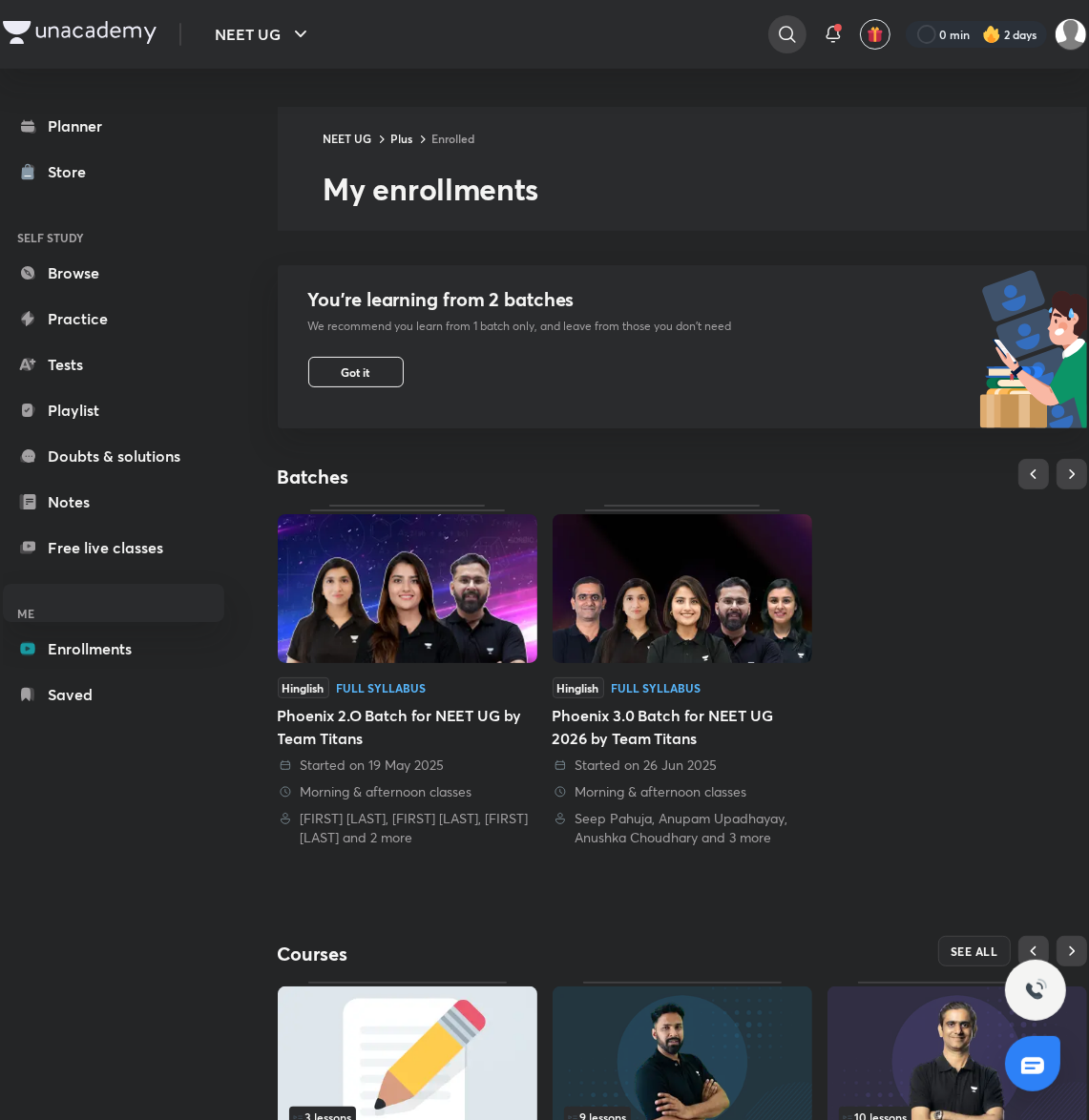 click 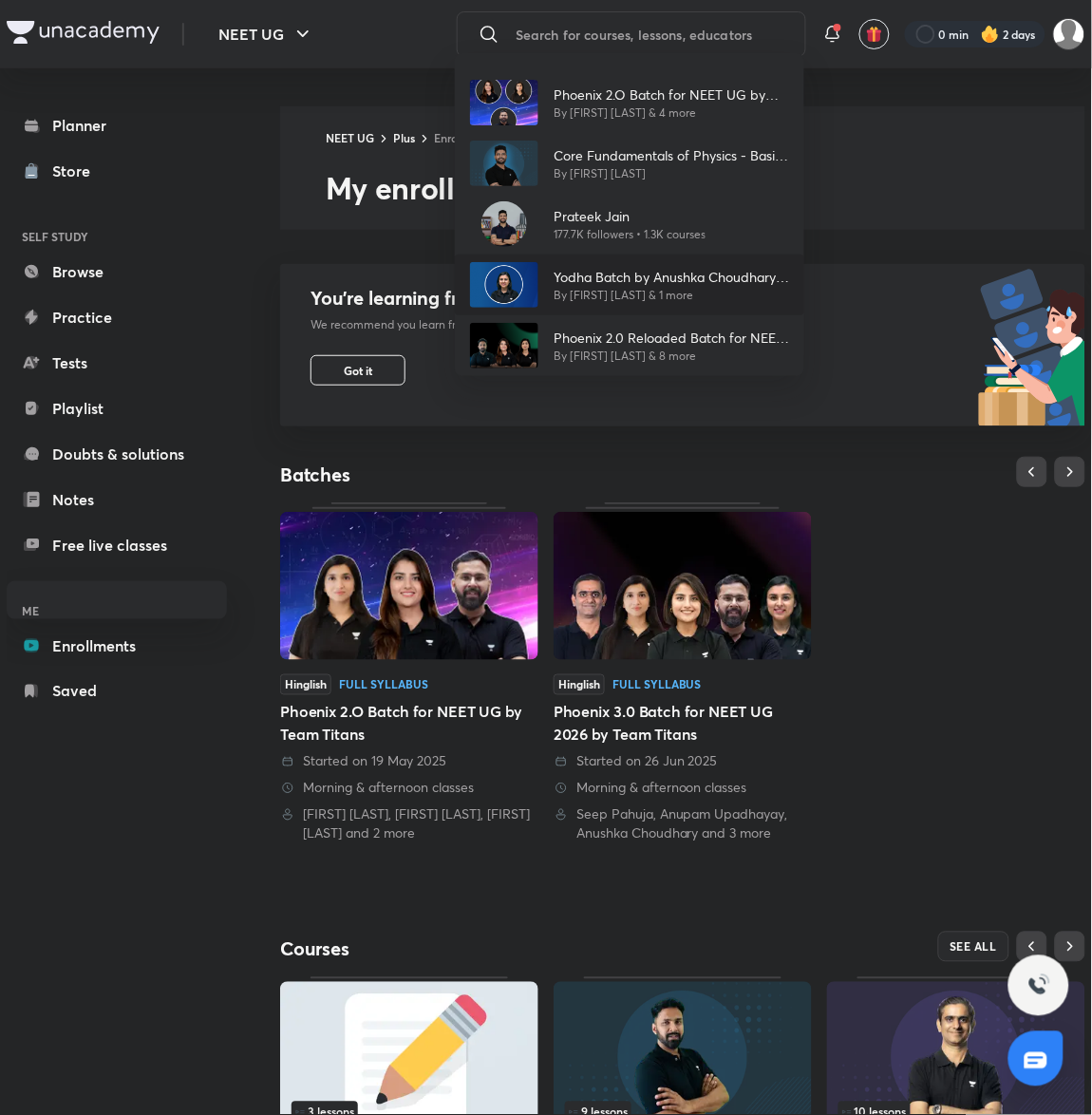 click on "Yodha Batch by Anushka Choudhary NEET UG - 2026" at bounding box center [671, 276] 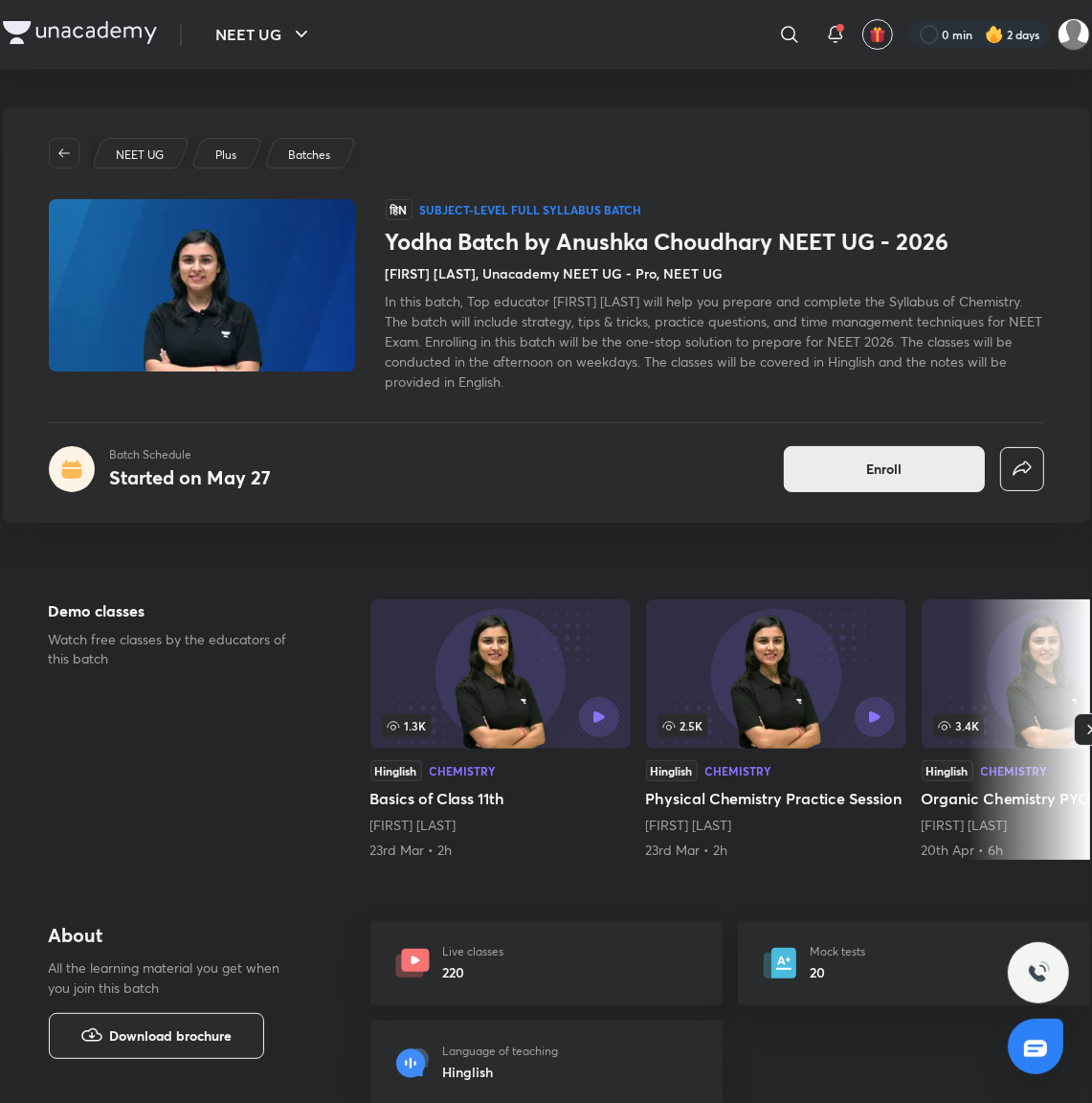 click on "Enroll" at bounding box center [884, 469] 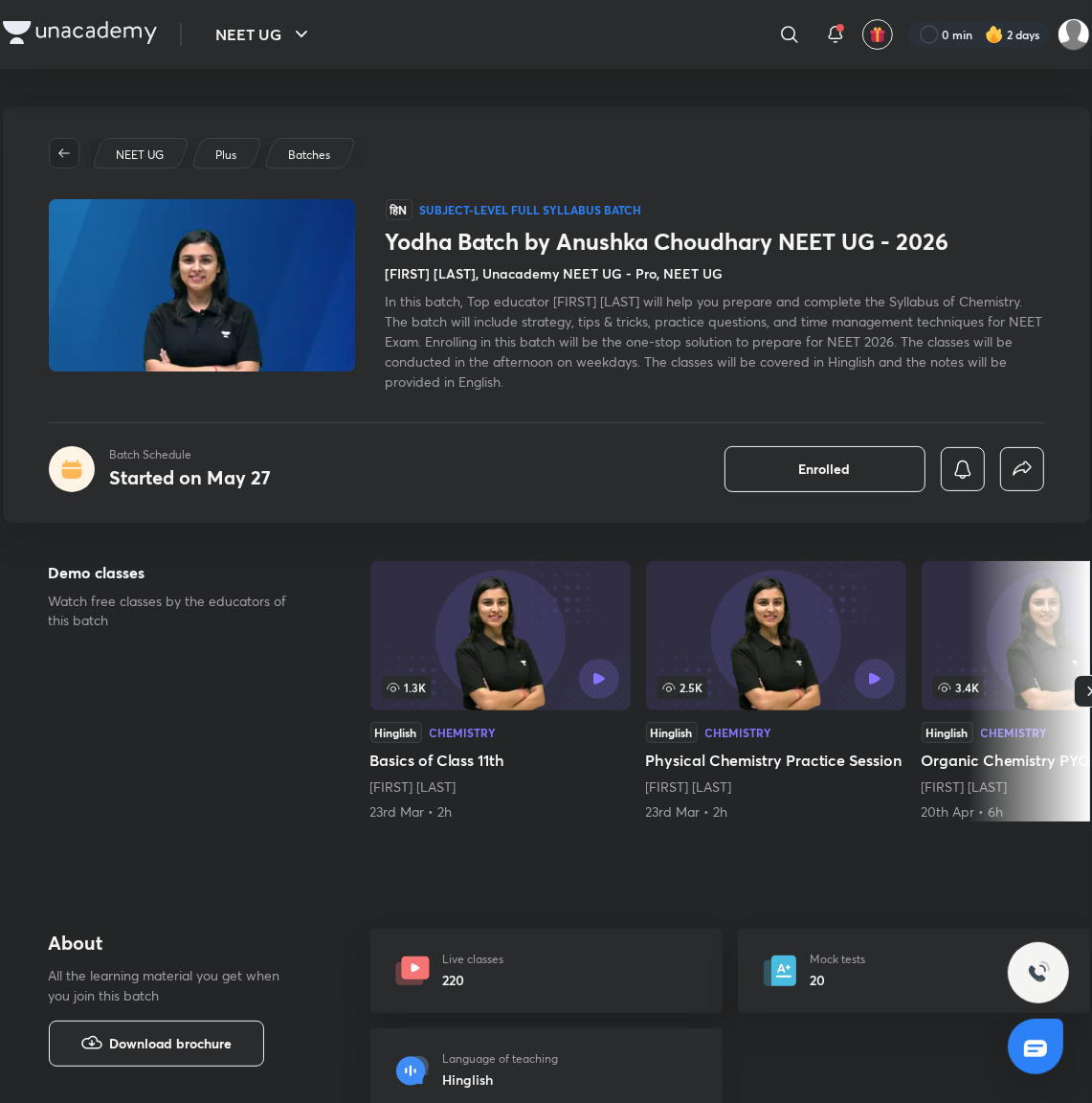 click 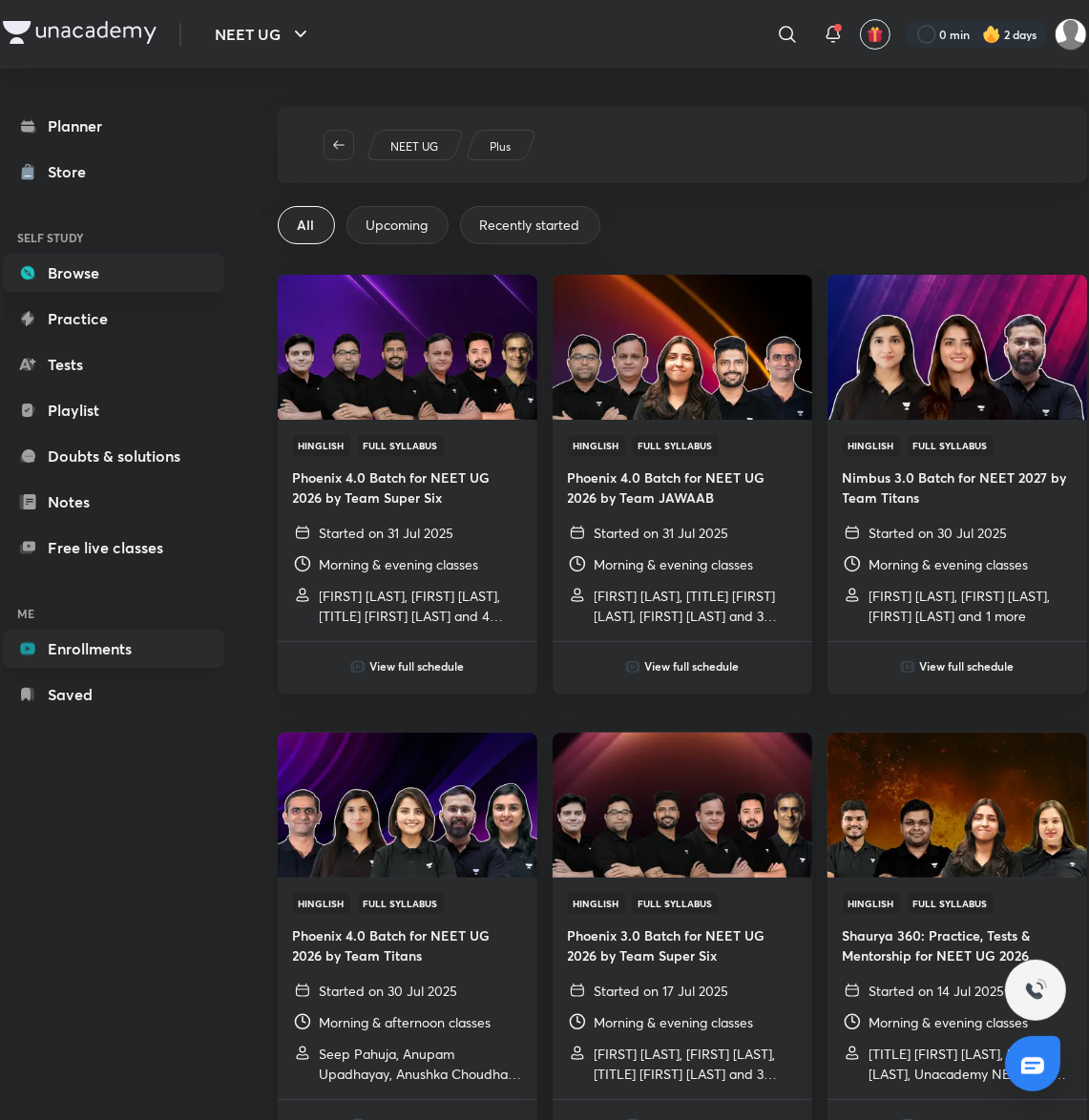click on "Enrollments" at bounding box center [114, 649] 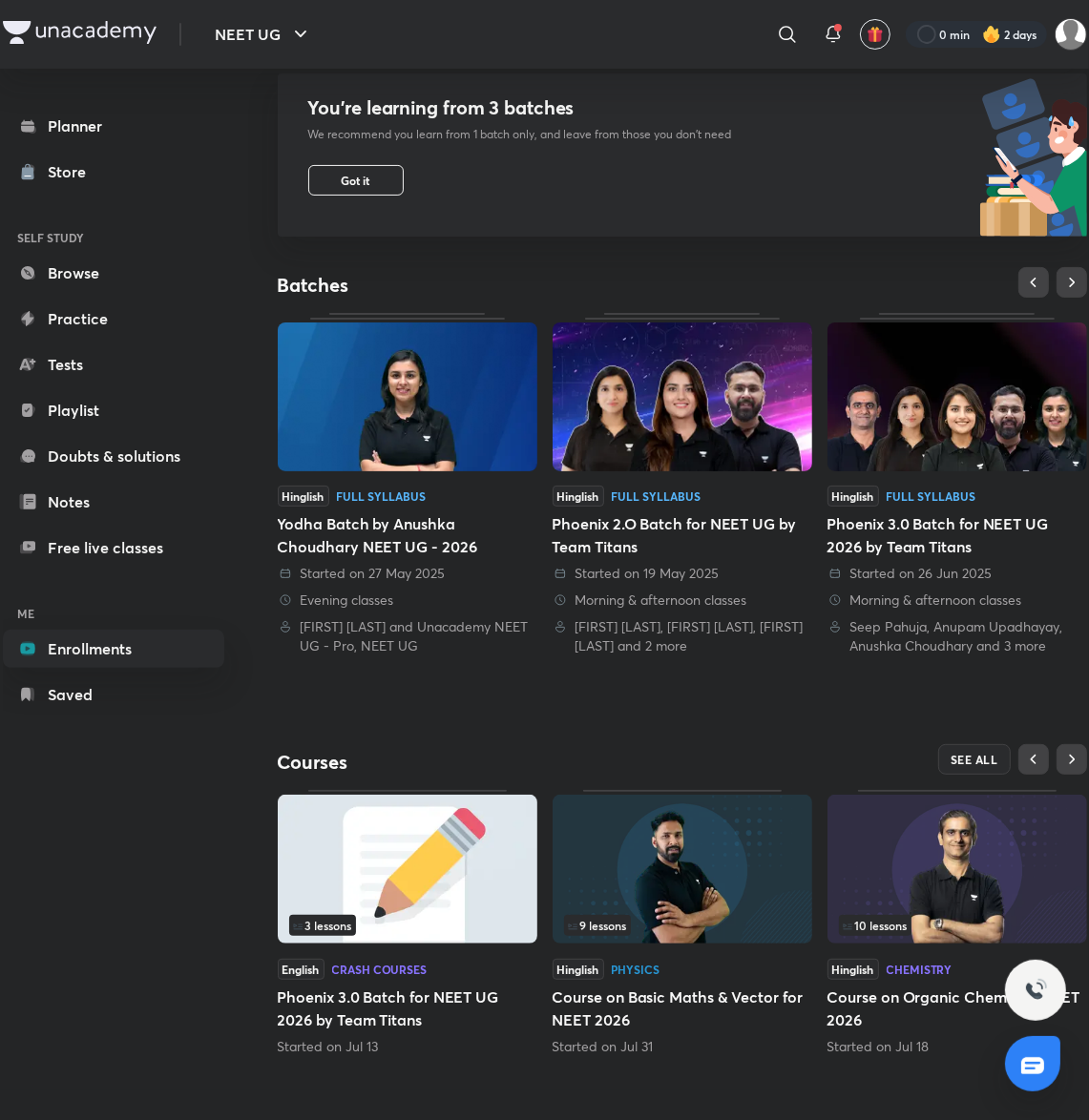 scroll, scrollTop: 0, scrollLeft: 0, axis: both 